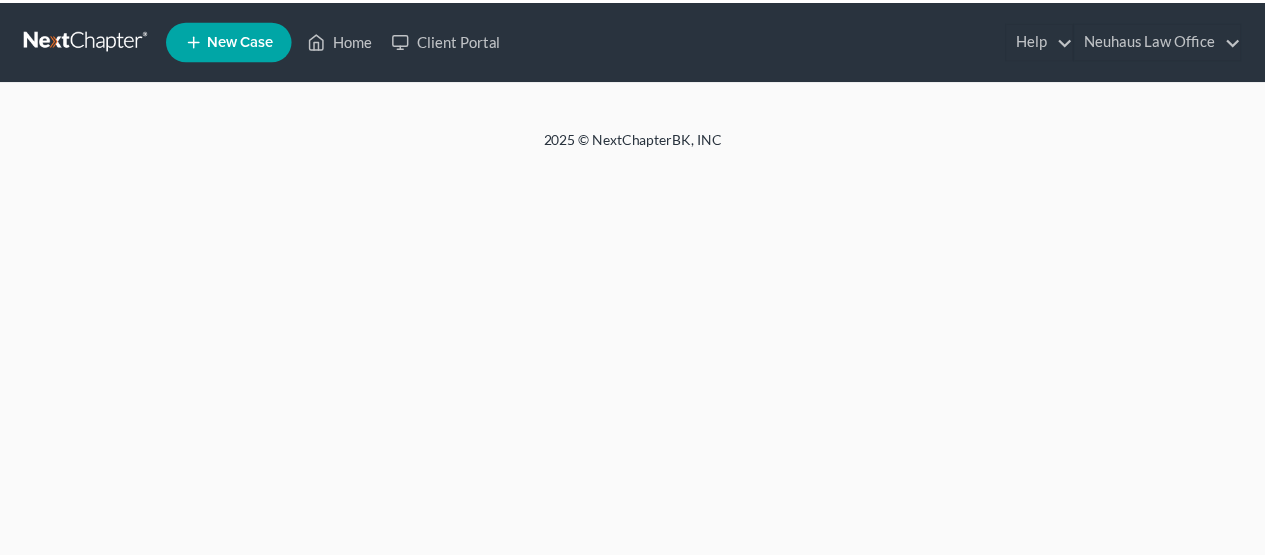 scroll, scrollTop: 0, scrollLeft: 0, axis: both 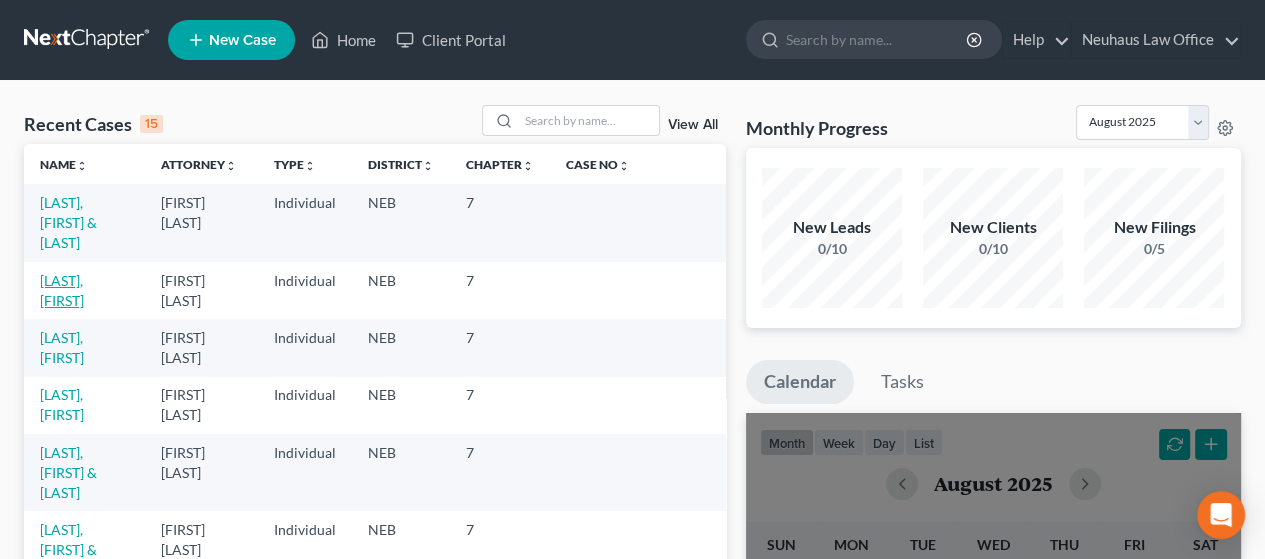 click on "[LAST], [FIRST]" at bounding box center [62, 290] 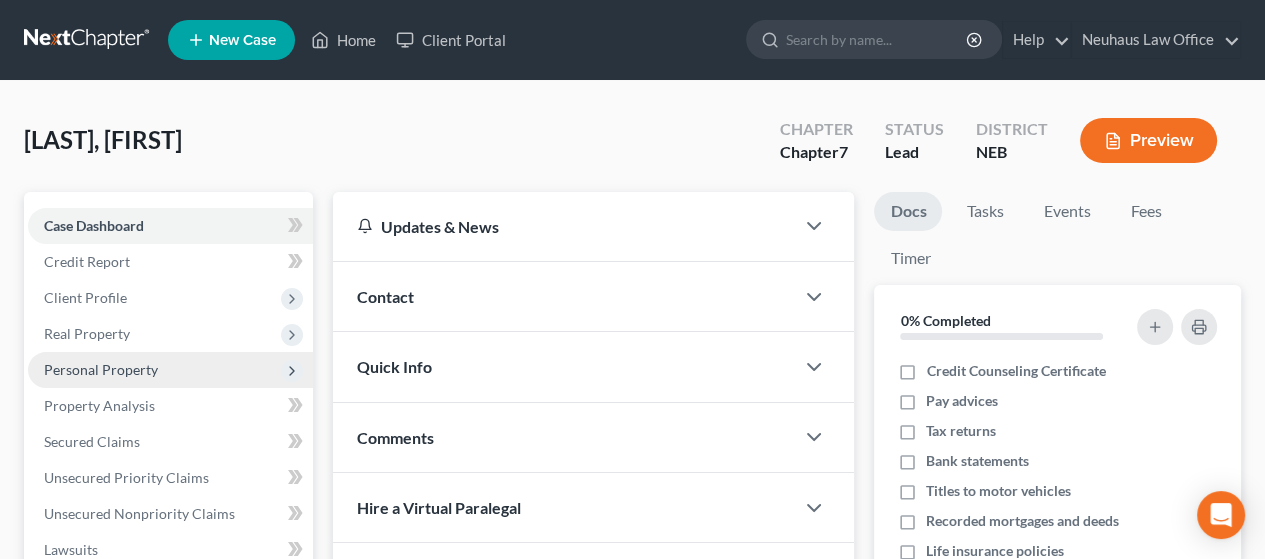 click on "Personal Property" at bounding box center (170, 370) 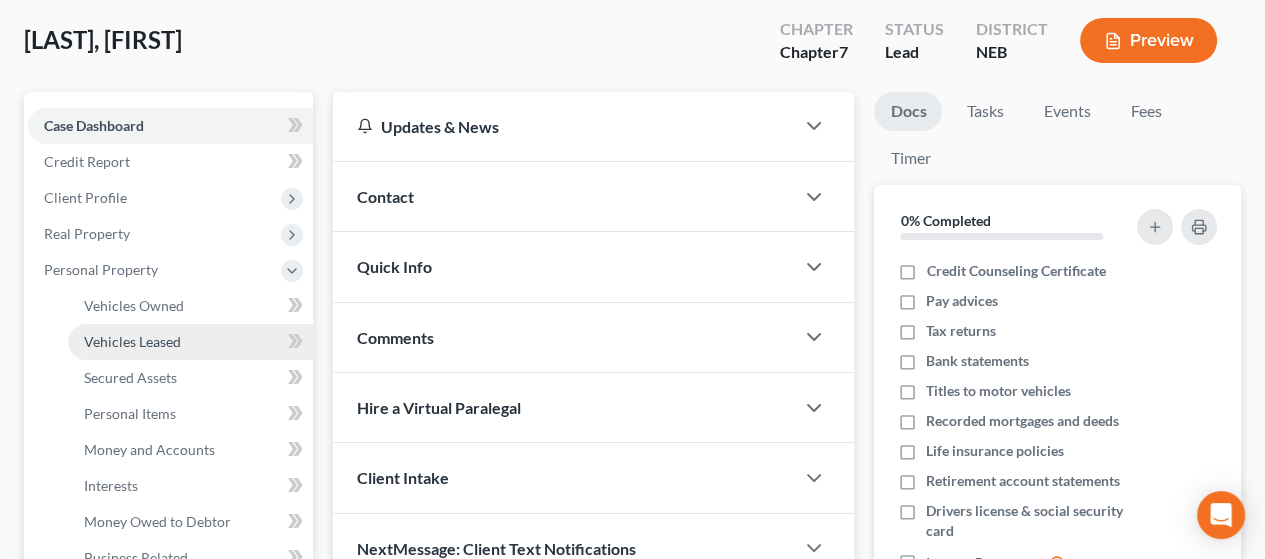 scroll, scrollTop: 300, scrollLeft: 0, axis: vertical 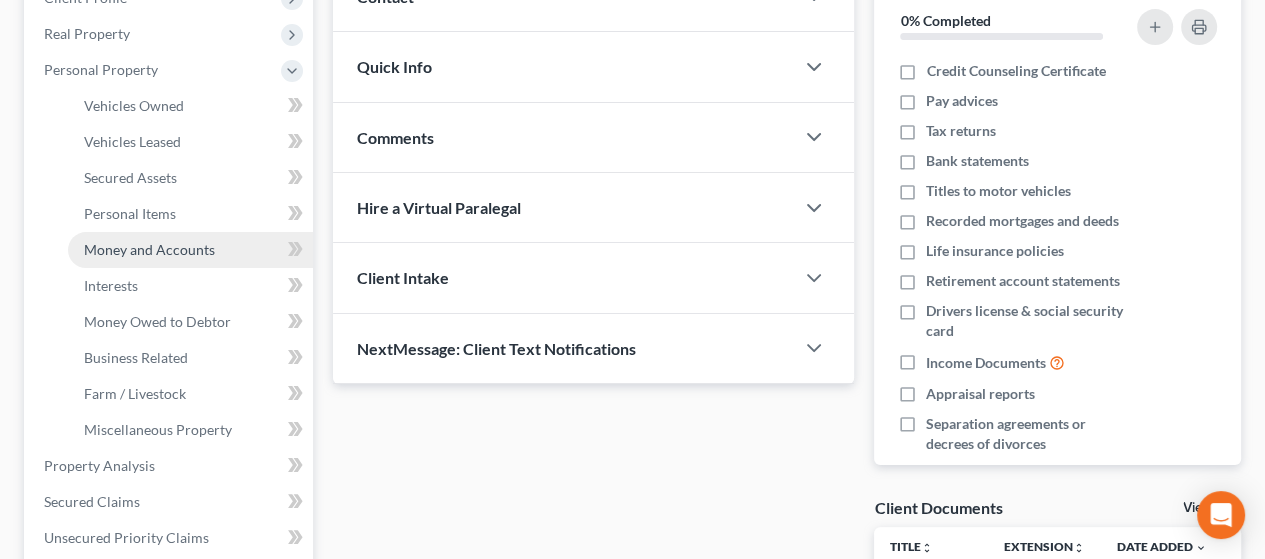 click on "Money and Accounts" at bounding box center (190, 250) 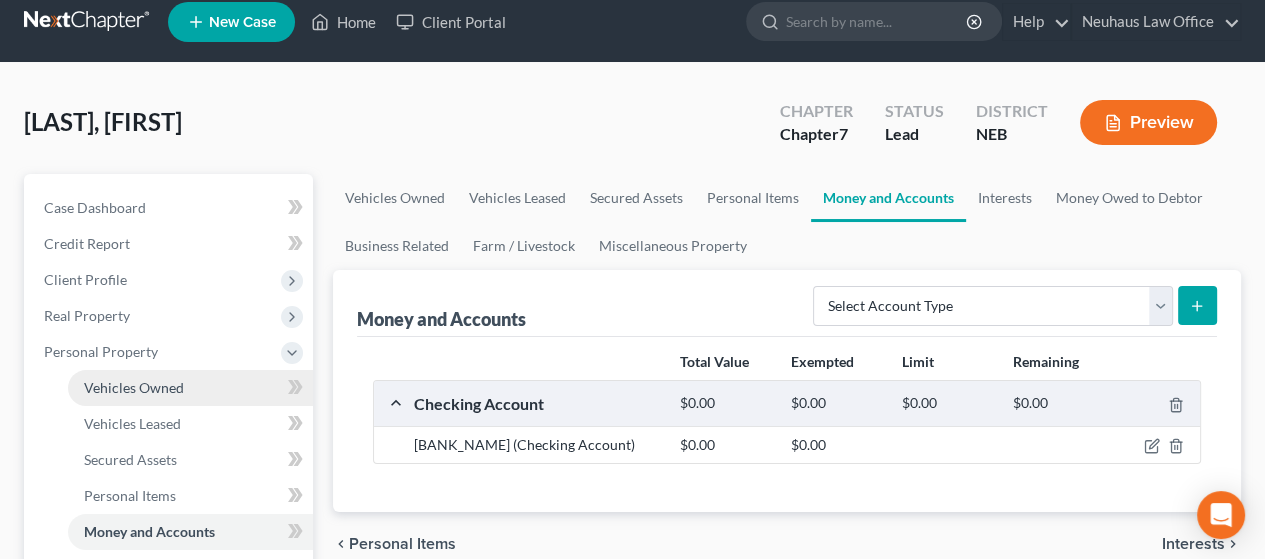 scroll, scrollTop: 0, scrollLeft: 0, axis: both 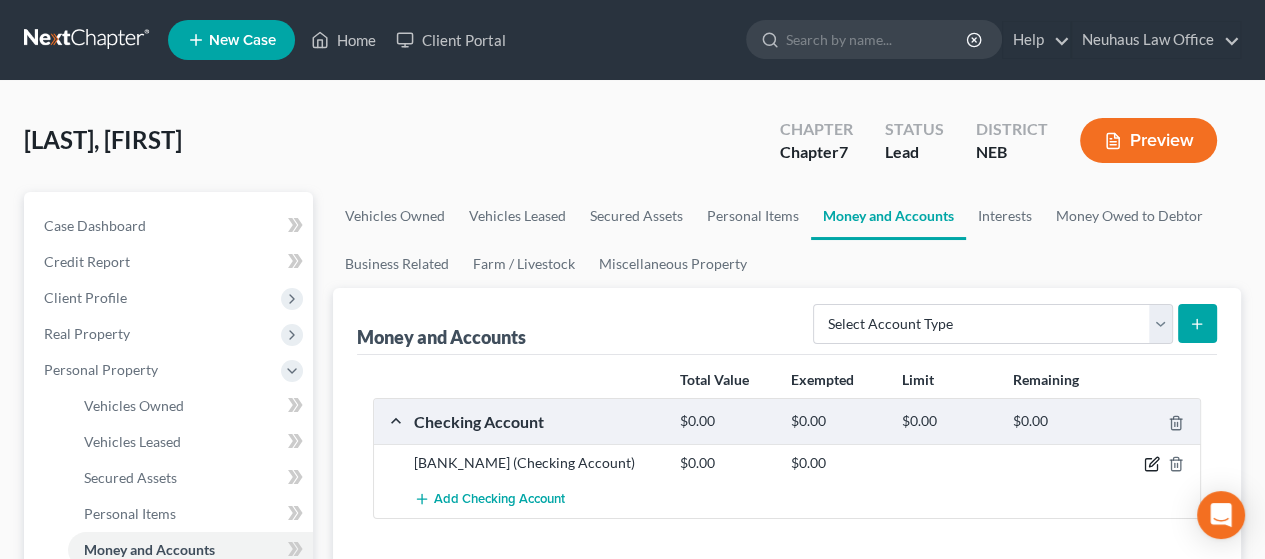 click 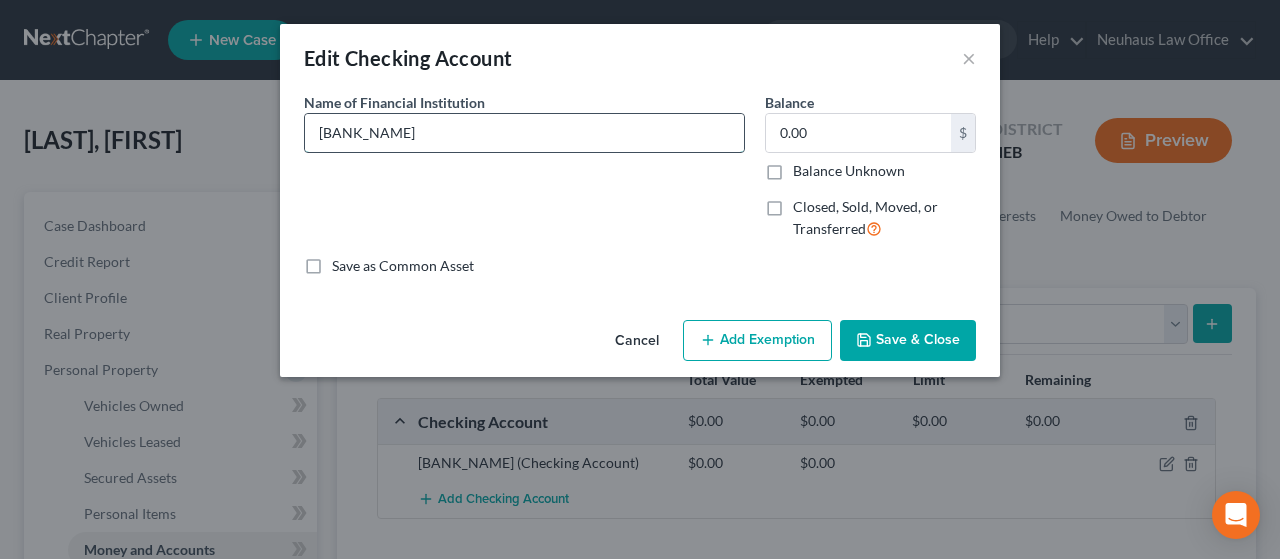 click on "[BANK_NAME]" at bounding box center (524, 133) 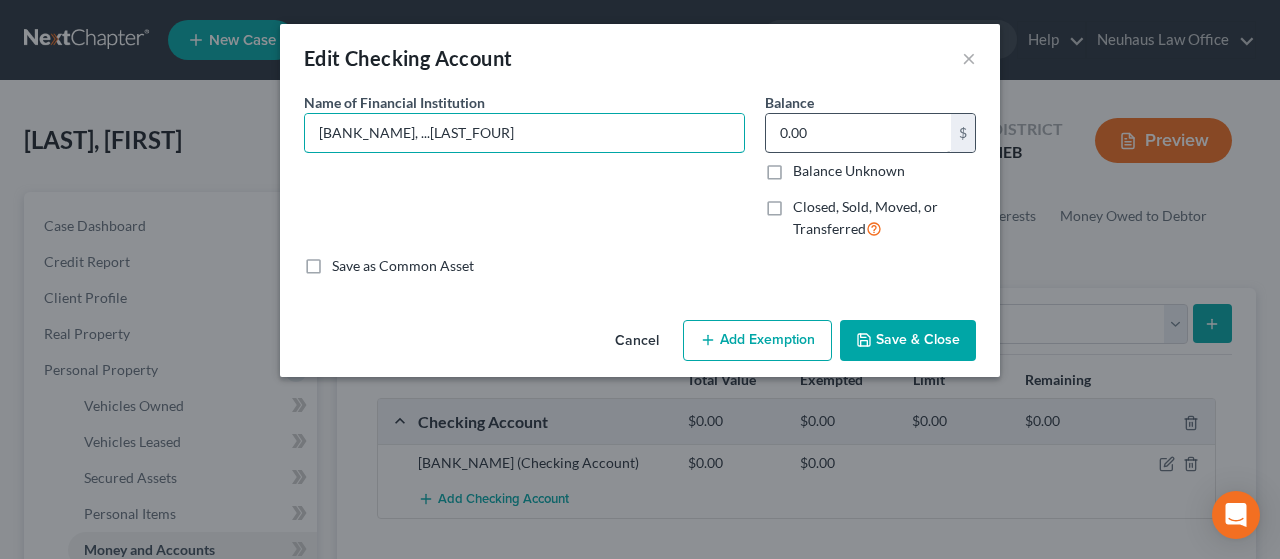 type on "[BANK_NAME], ...[LAST_FOUR]" 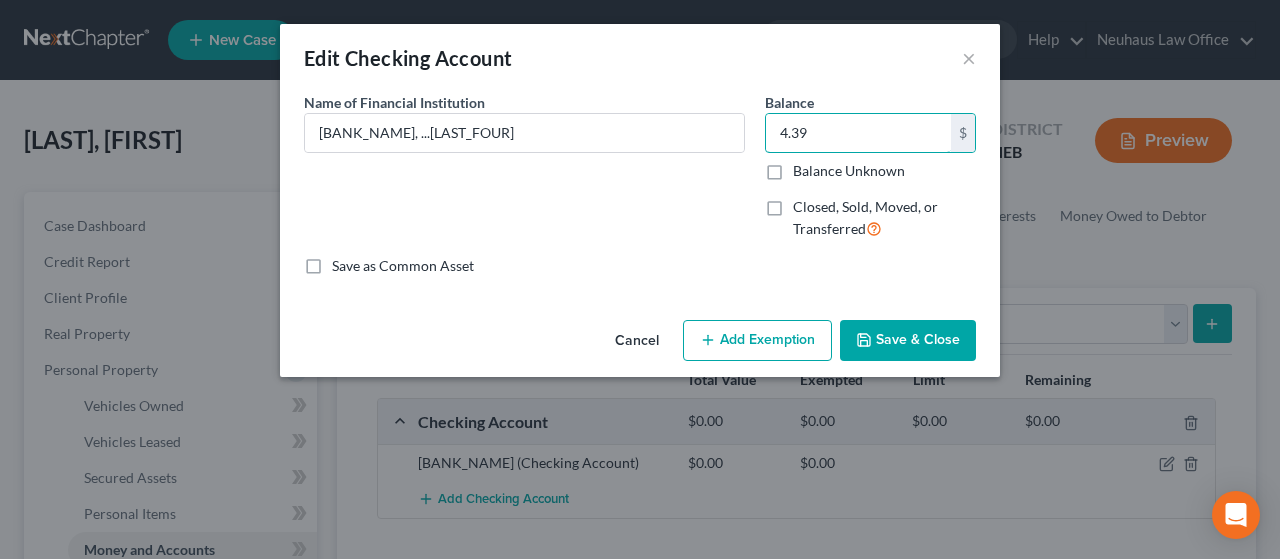 type on "4.39" 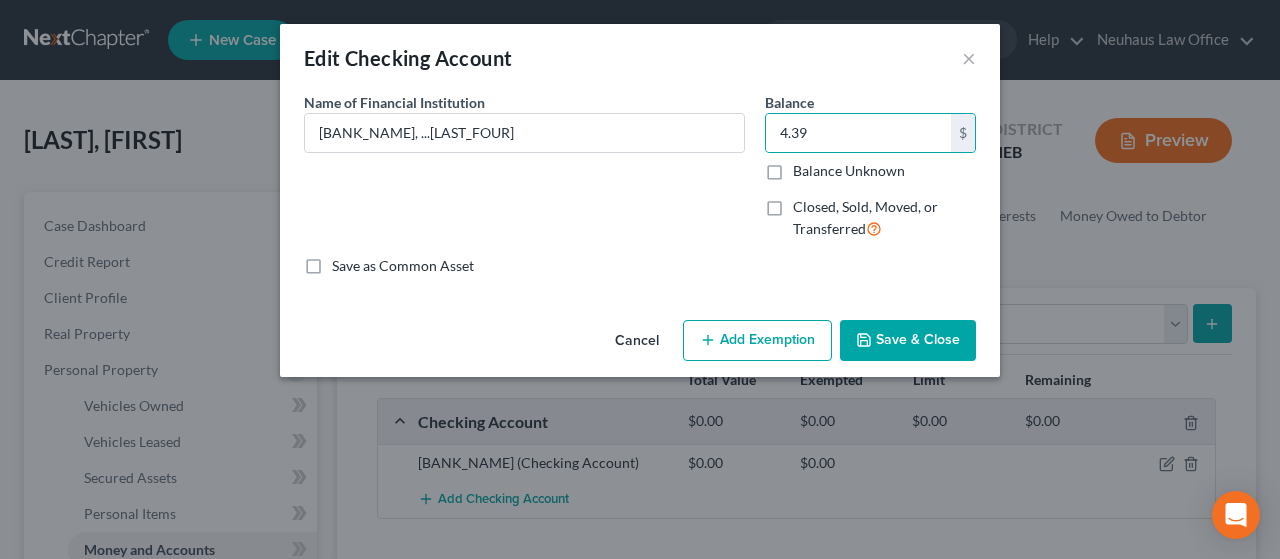 click on "Save & Close" at bounding box center [908, 341] 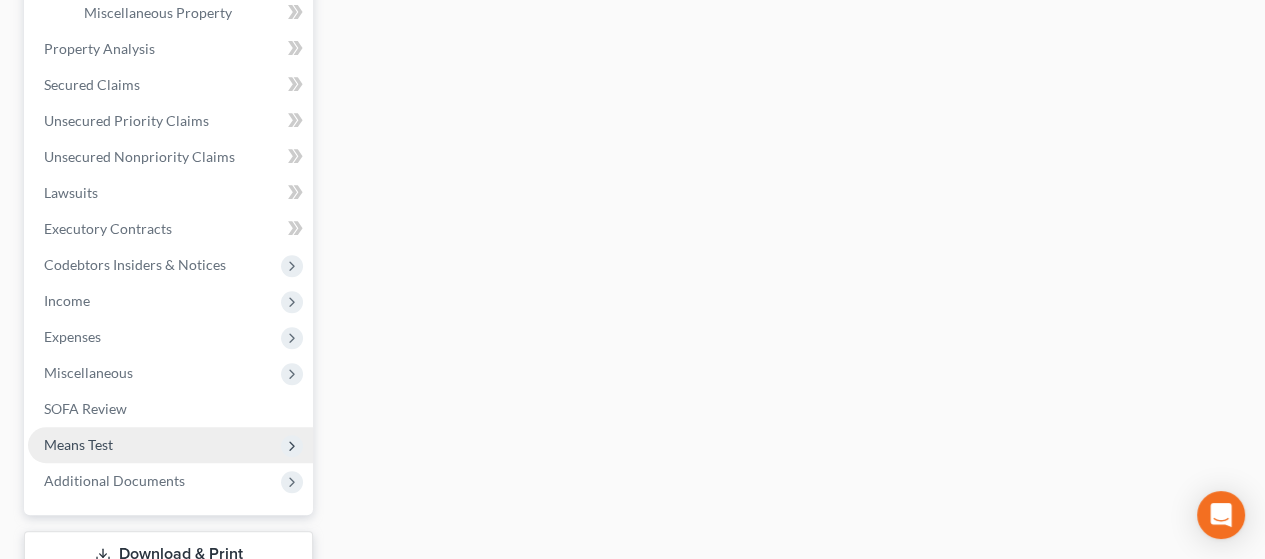 scroll, scrollTop: 862, scrollLeft: 0, axis: vertical 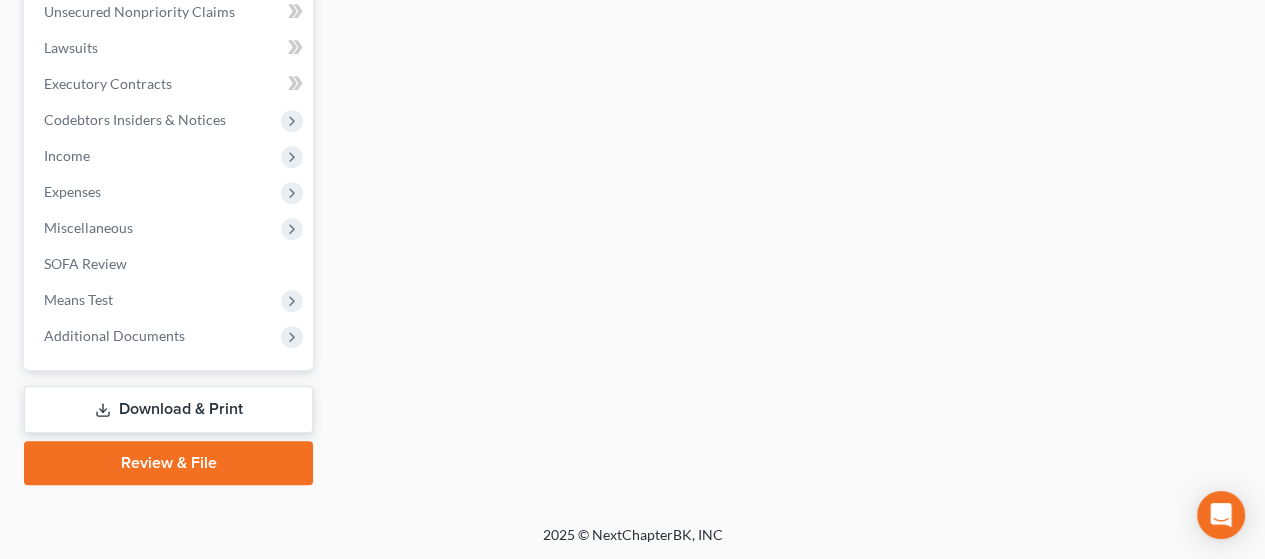 click on "Download & Print" at bounding box center (168, 409) 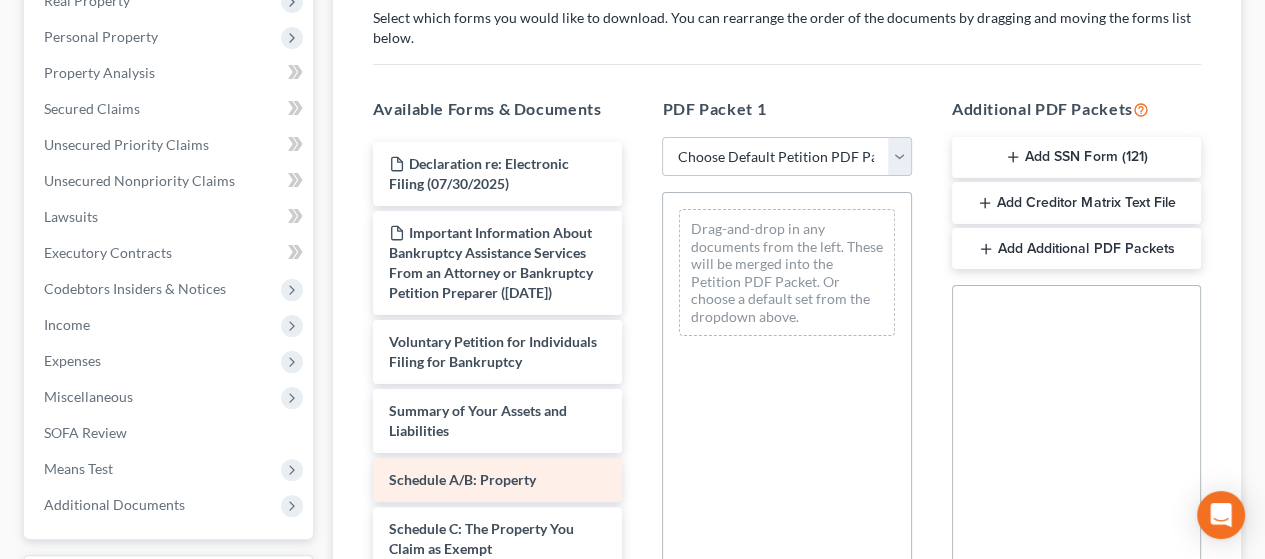 scroll, scrollTop: 400, scrollLeft: 0, axis: vertical 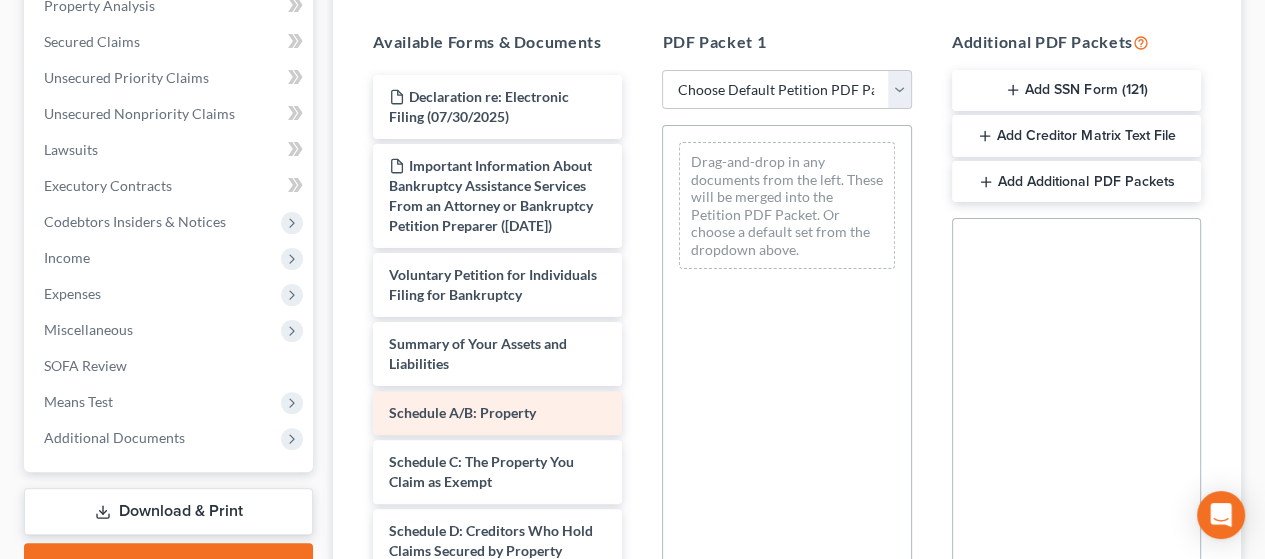 click on "Declaration re: Electronic Filing ([DATE]) Important Information About Bankruptcy Assistance Services From an Attorney or Bankruptcy Petition Preparer ([DATE]) Voluntary Petition for Individuals Filing for Bankruptcy Summary of Your Assets and Liabilities Schedule A/B: Property Schedule C: The Property You Claim as Exempt Schedule D: Creditors Who Hold Claims Secured by Property Schedule E/F: Creditors Who Have Unsecured Claims Schedule G: Executory Contracts and Unexpired Leases Schedule H: Your Codebtors Schedule I: Your Income Schedule J: Your Expenses Declaration About an Individual Debtor's Schedules Your Statement of Financial Affairs for Individuals Filing for Bankruptcy Statement of Intention for Individuals Filing Under Chapter 7 Chapter 7 Statement of Your Current Monthly Income and Means-Test Calculation Creditor Matrix Verification of Creditor Matrix Notice Required by 11 U.S.C. § 342(b) for Individuals Filing for Bankruptcy Attorney's Disclosure of Compensation" at bounding box center (497, 752) 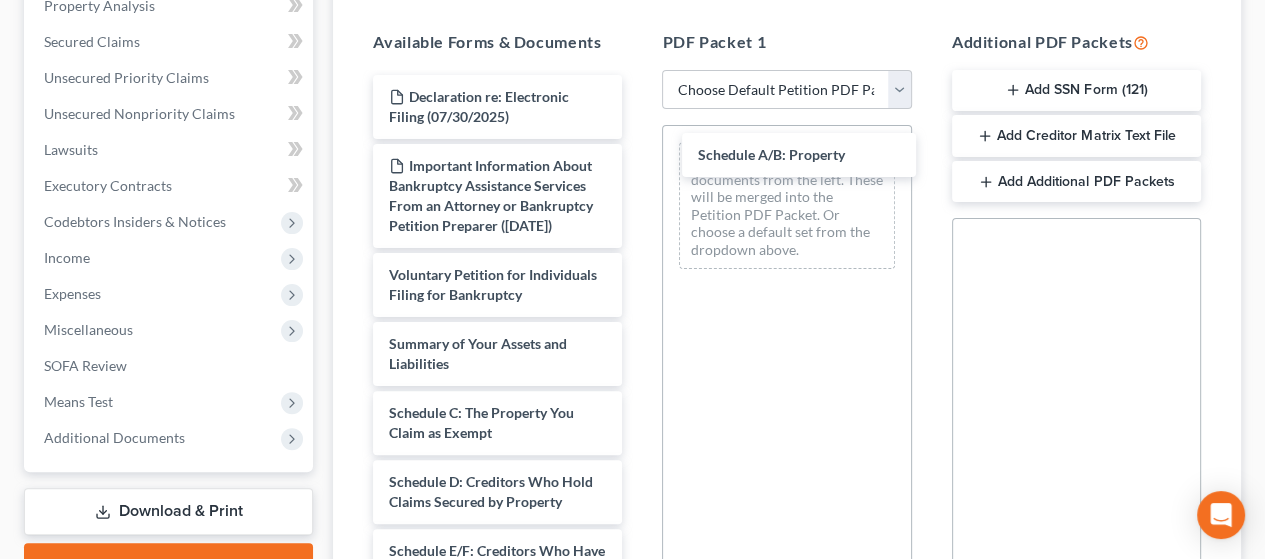 drag, startPoint x: 541, startPoint y: 439, endPoint x: 854, endPoint y: 139, distance: 433.55392 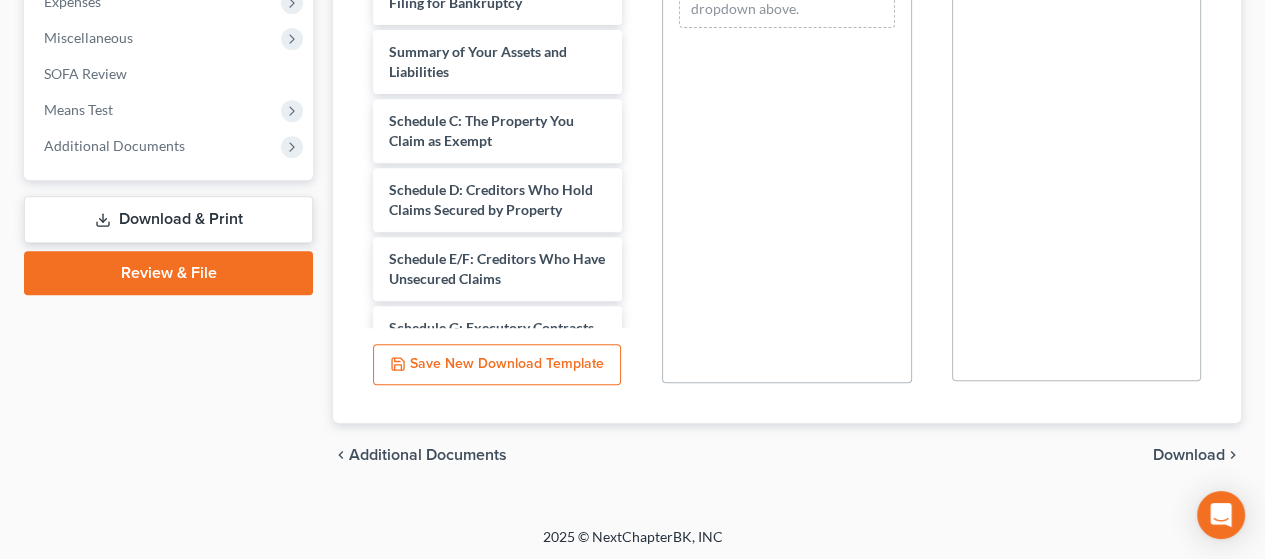 scroll, scrollTop: 694, scrollLeft: 0, axis: vertical 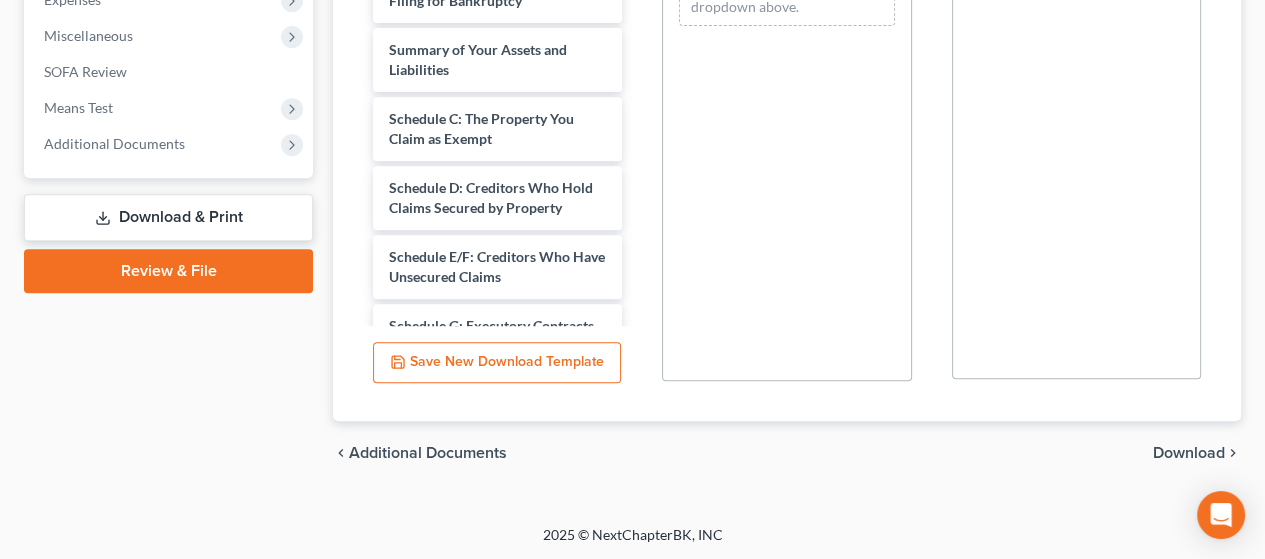 click on "Download" at bounding box center (1189, 453) 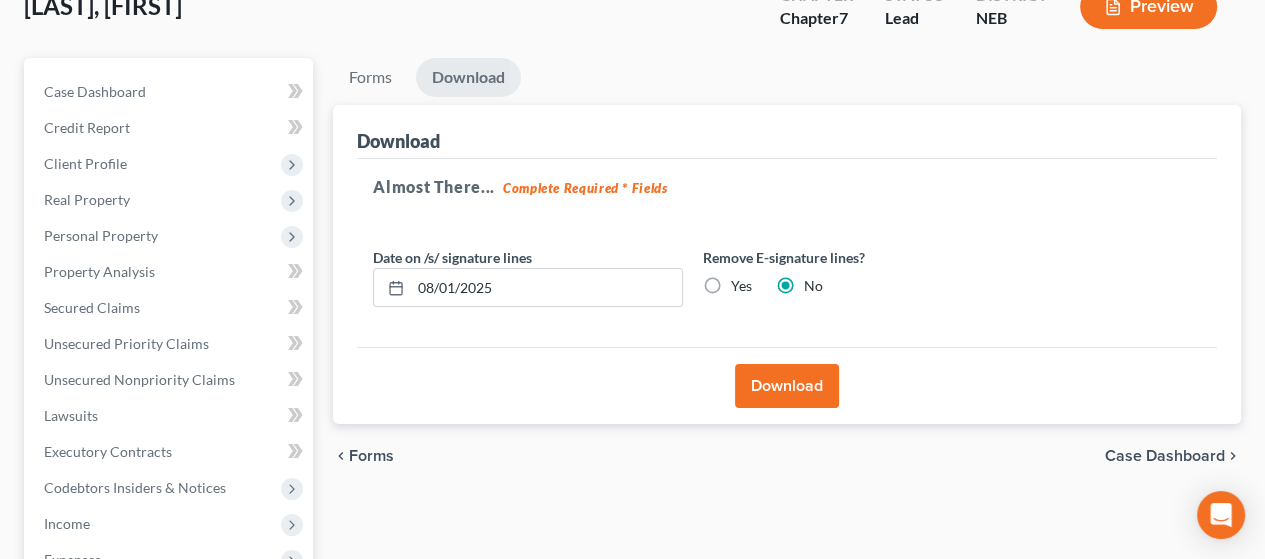 scroll, scrollTop: 102, scrollLeft: 0, axis: vertical 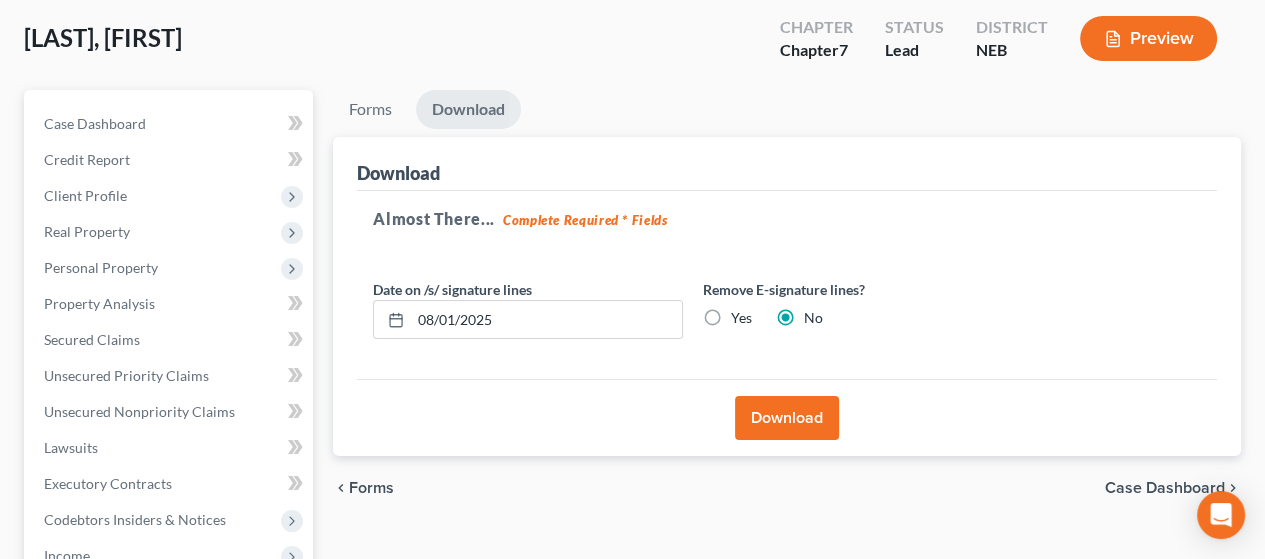 click on "Download" at bounding box center [787, 418] 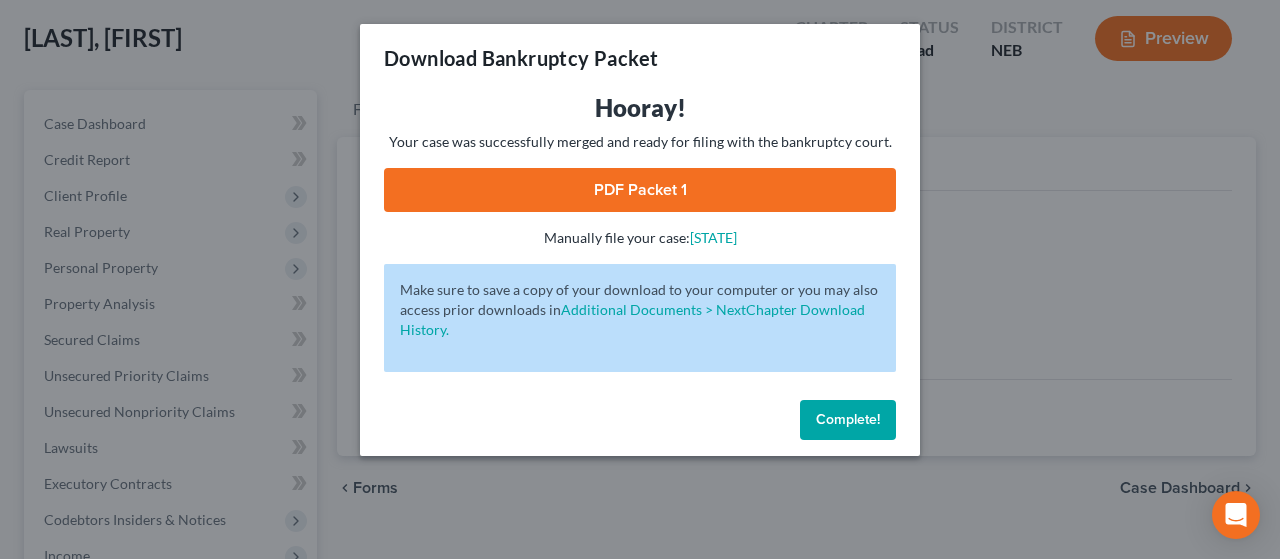 click on "PDF Packet 1" at bounding box center (640, 190) 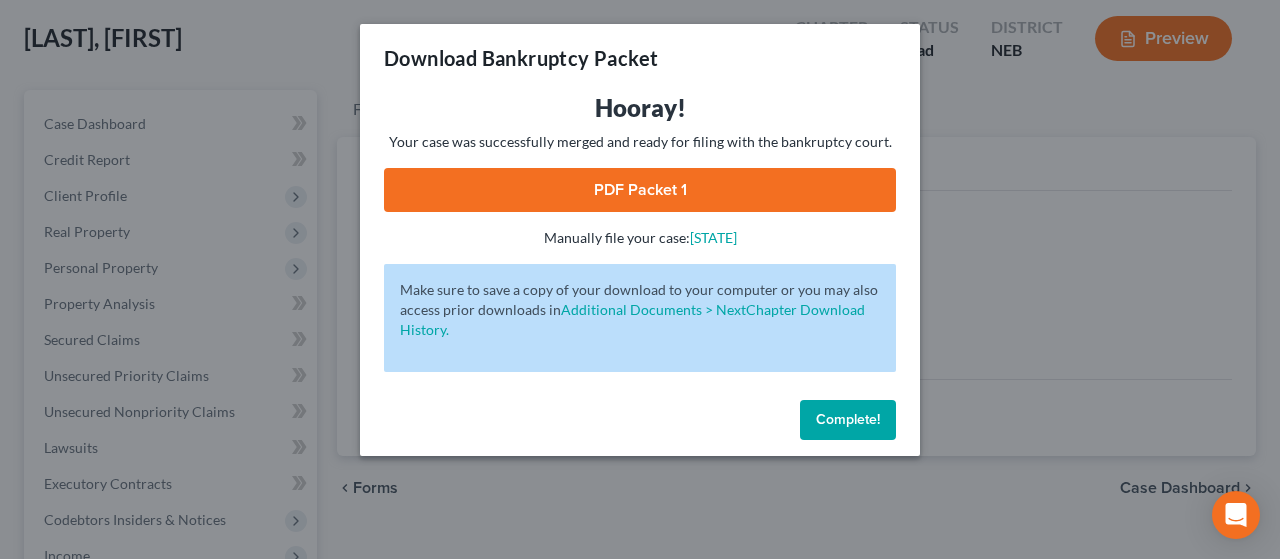 drag, startPoint x: 862, startPoint y: 393, endPoint x: 856, endPoint y: 404, distance: 12.529964 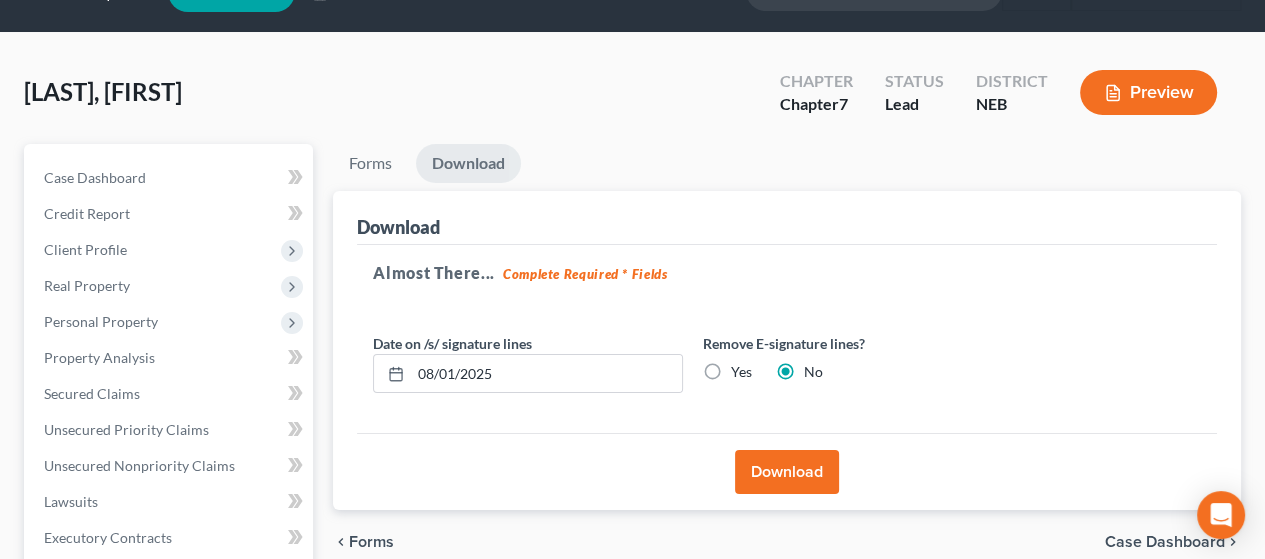scroll, scrollTop: 0, scrollLeft: 0, axis: both 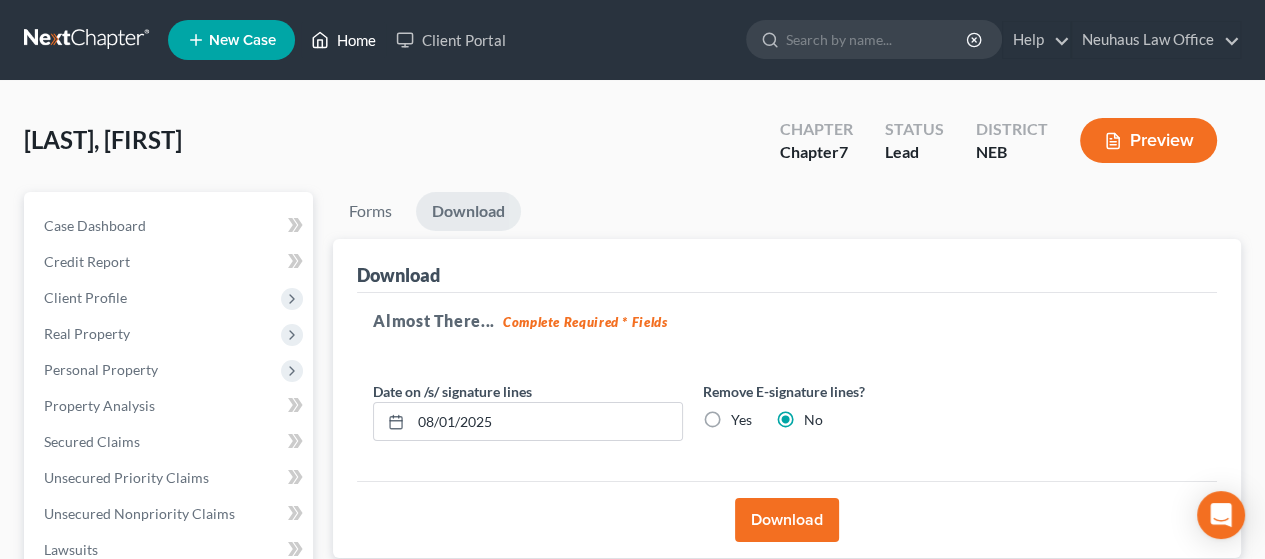 click on "Home" at bounding box center [343, 40] 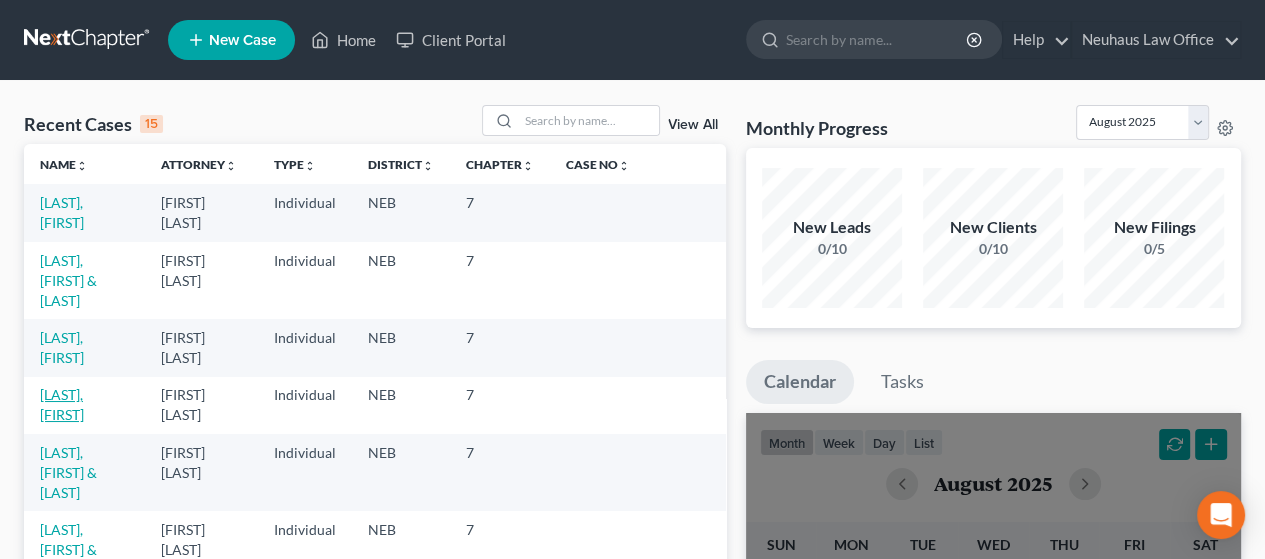 click on "[LAST], [FIRST]" at bounding box center [62, 404] 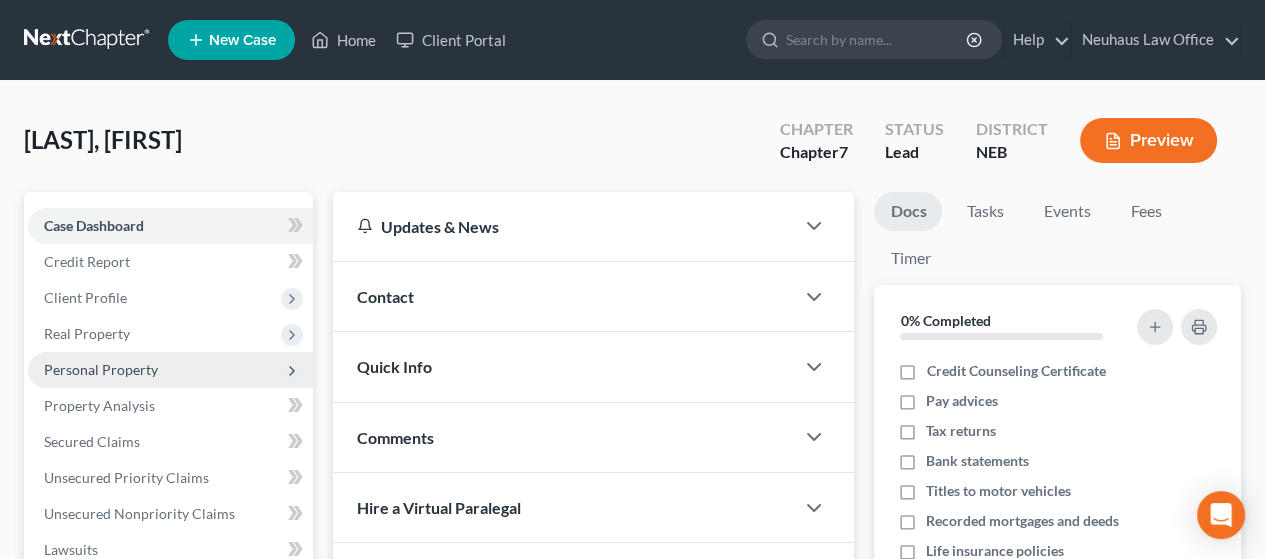 click on "Personal Property" at bounding box center [170, 370] 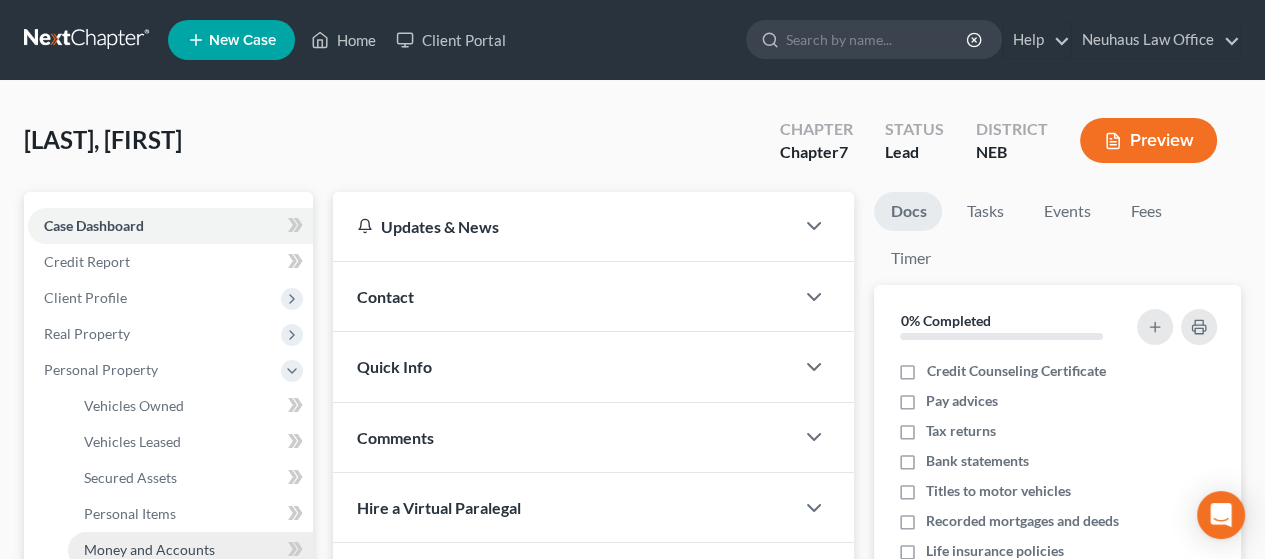 click on "Money and Accounts" at bounding box center (149, 549) 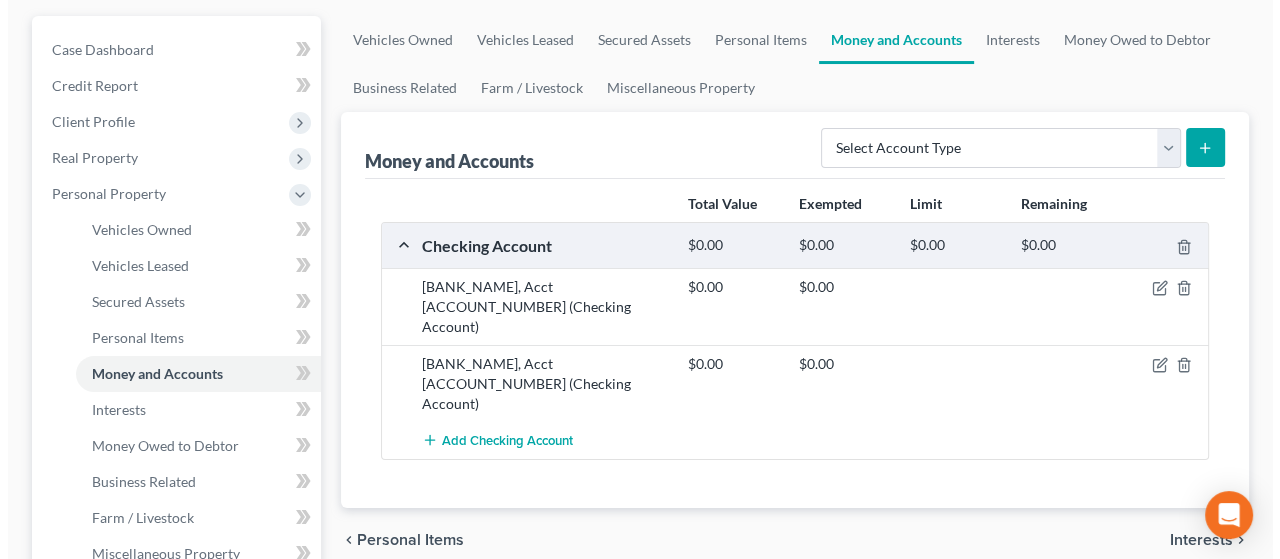 scroll, scrollTop: 200, scrollLeft: 0, axis: vertical 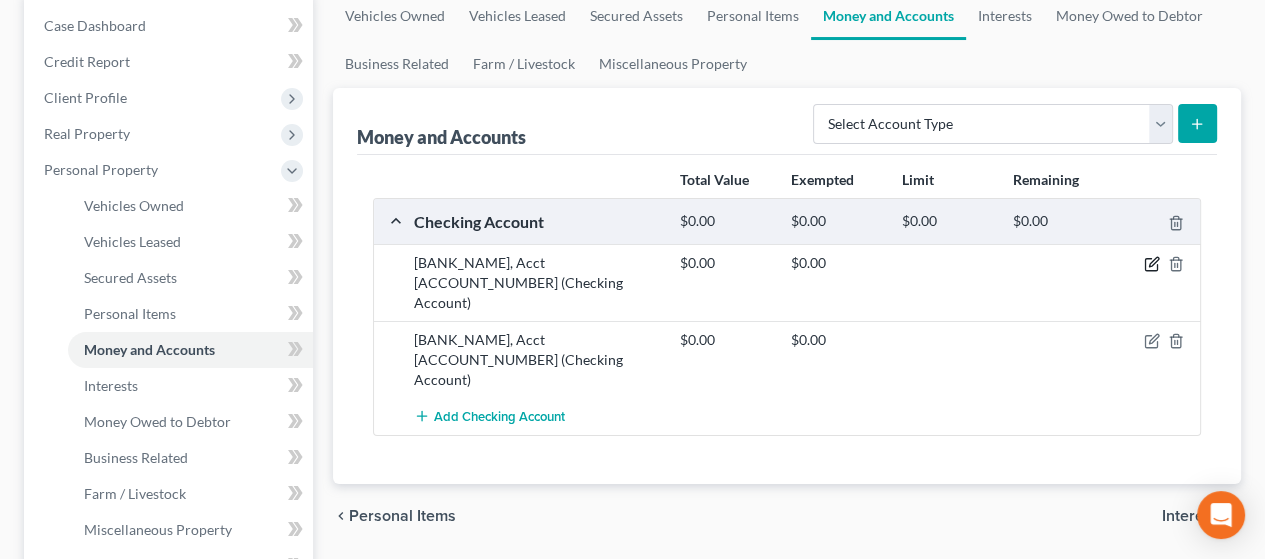 click 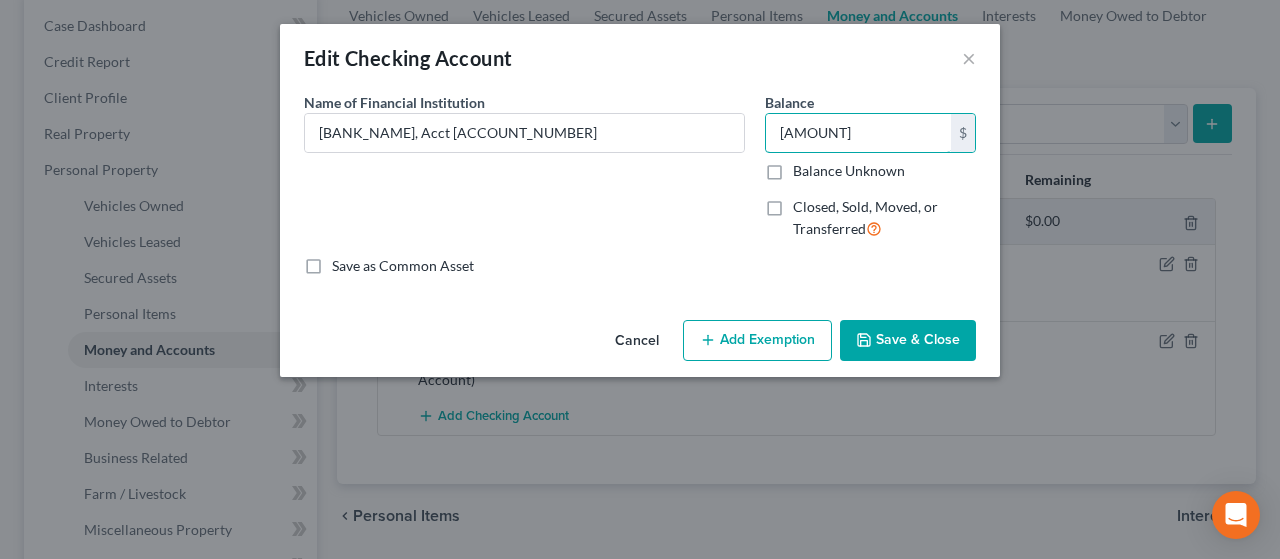type on "[AMOUNT]" 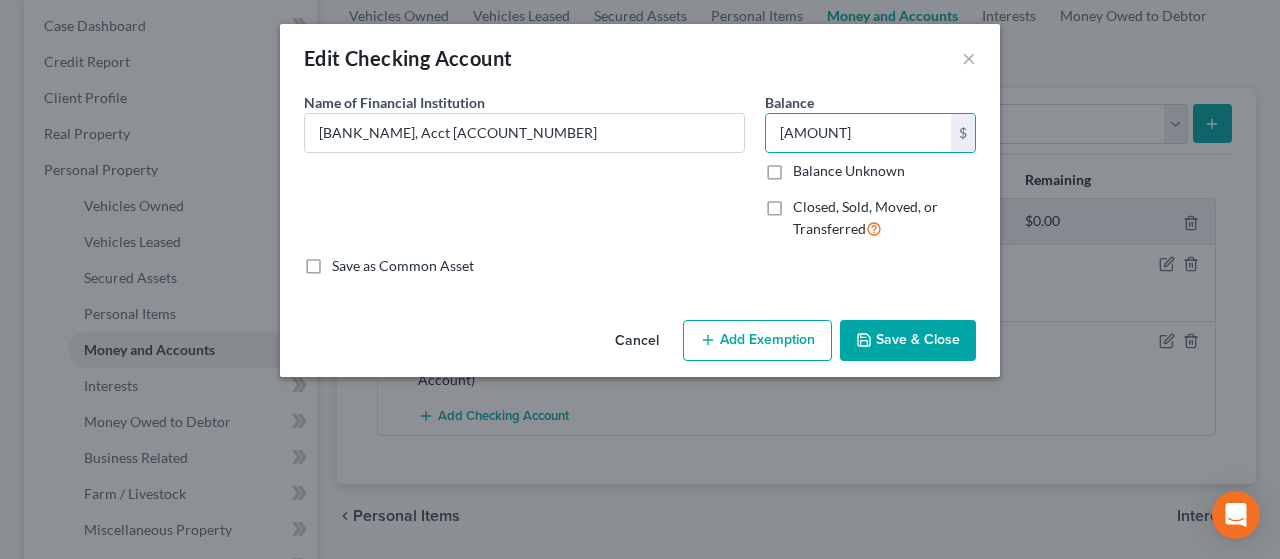 click on "Add Exemption" at bounding box center [757, 341] 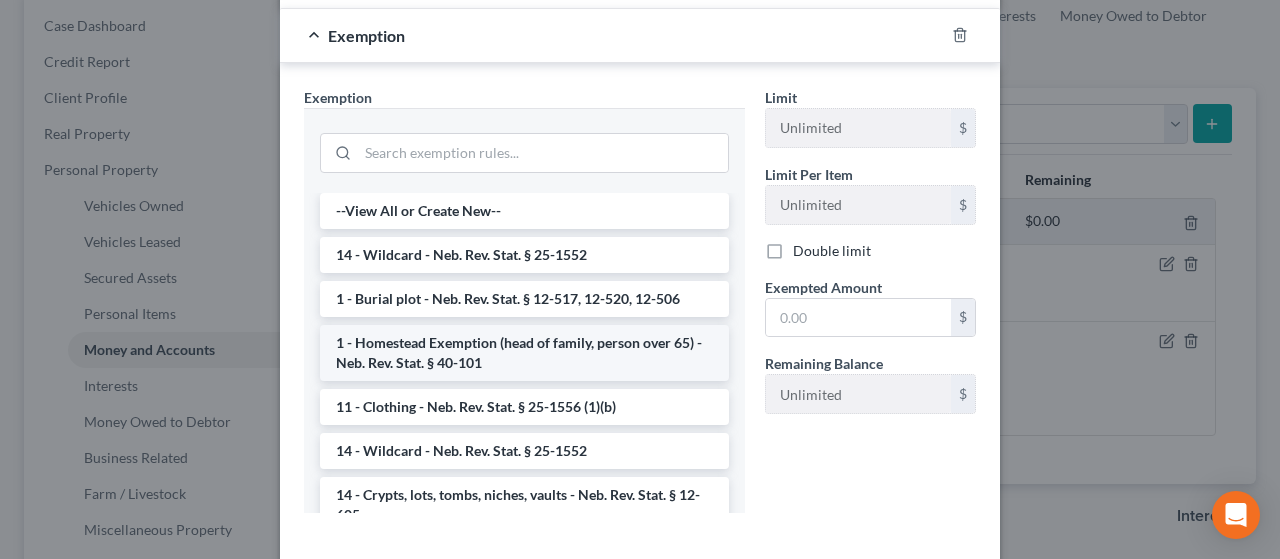 scroll, scrollTop: 300, scrollLeft: 0, axis: vertical 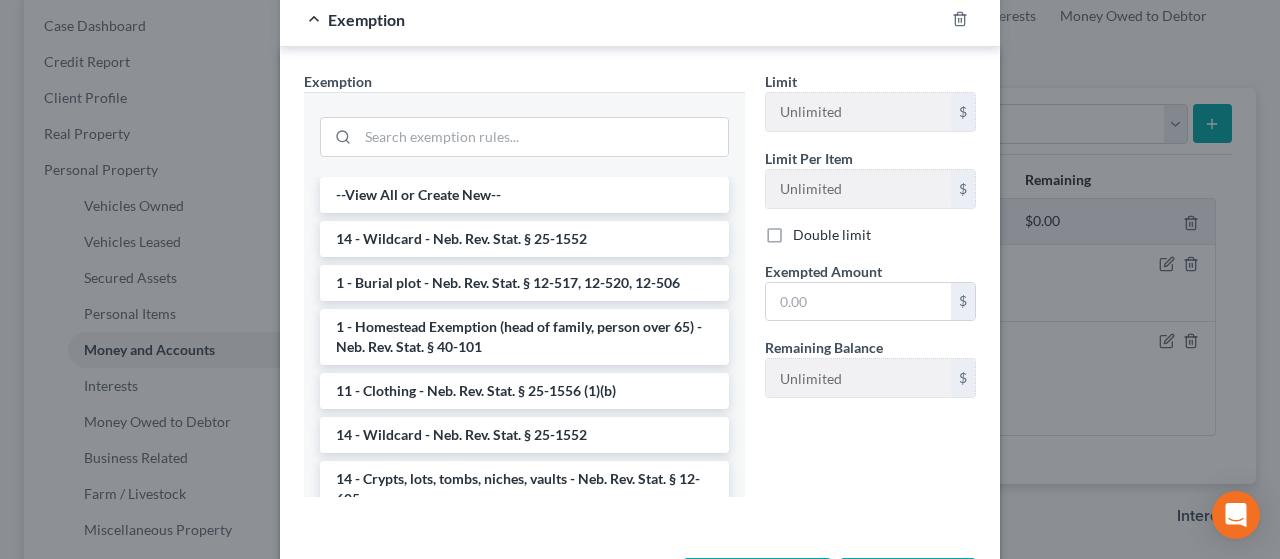 click on "14 - Wildcard - Neb. Rev. Stat. § 25-1552" at bounding box center (524, 239) 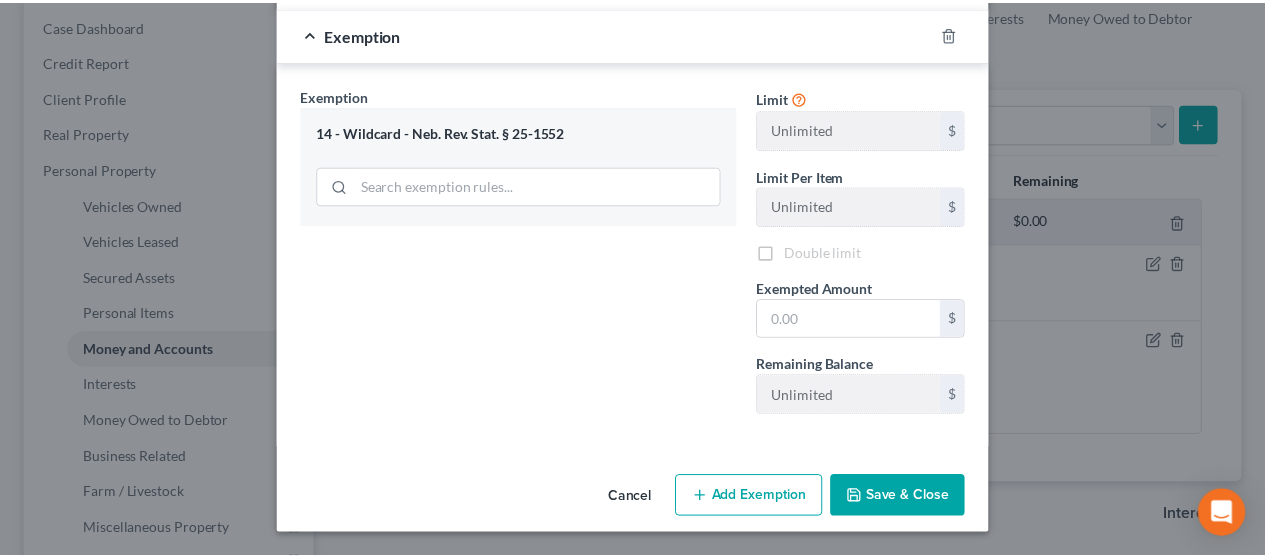 scroll, scrollTop: 282, scrollLeft: 0, axis: vertical 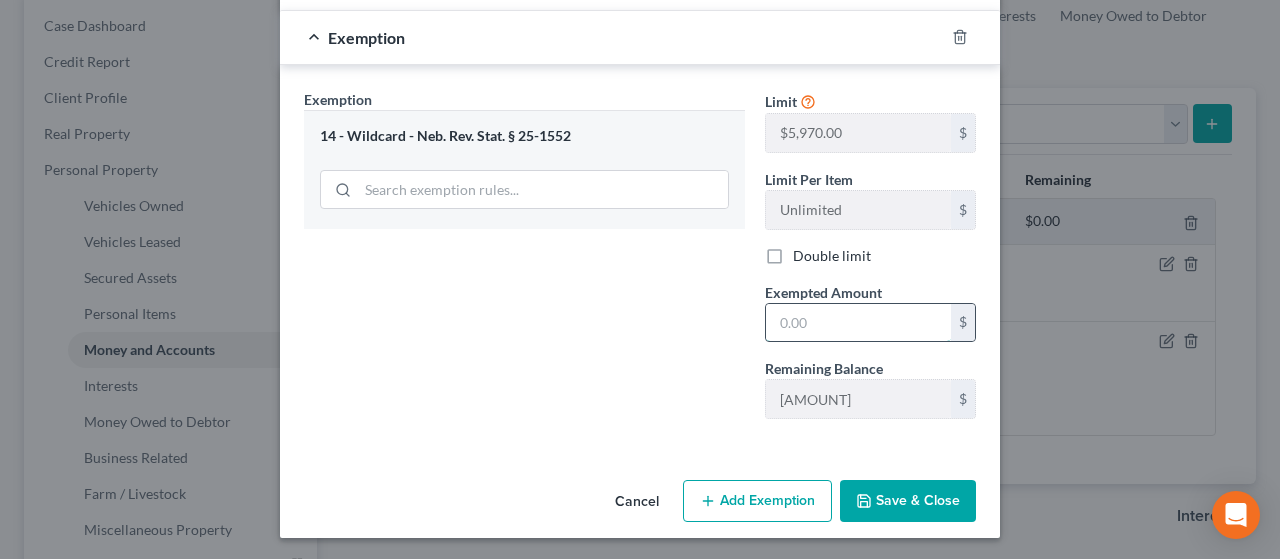 click at bounding box center (858, 323) 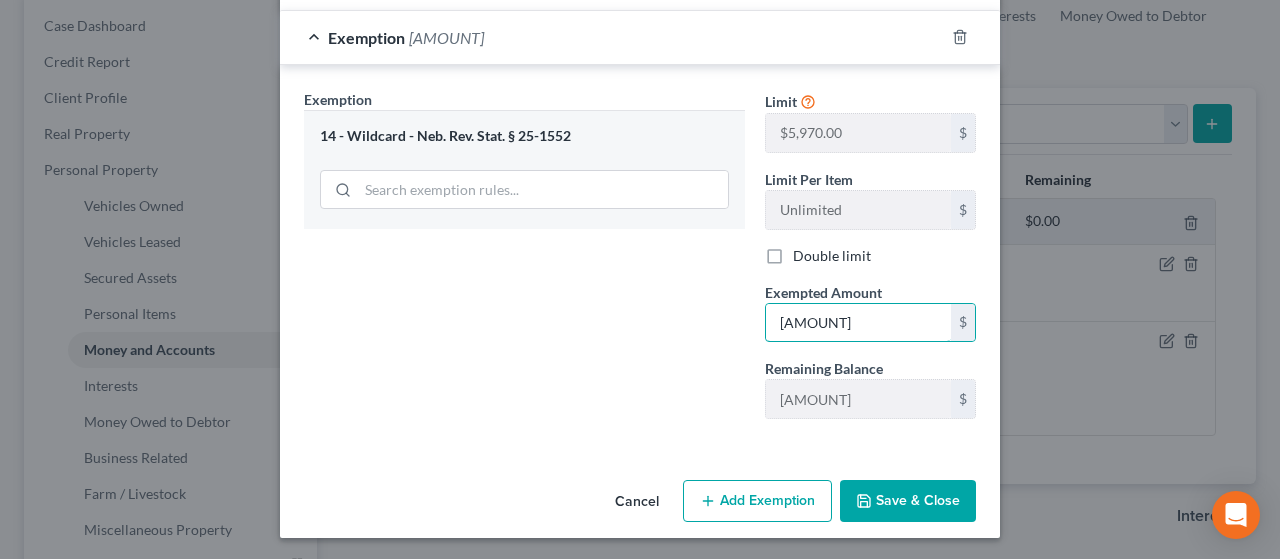 type on "[AMOUNT]" 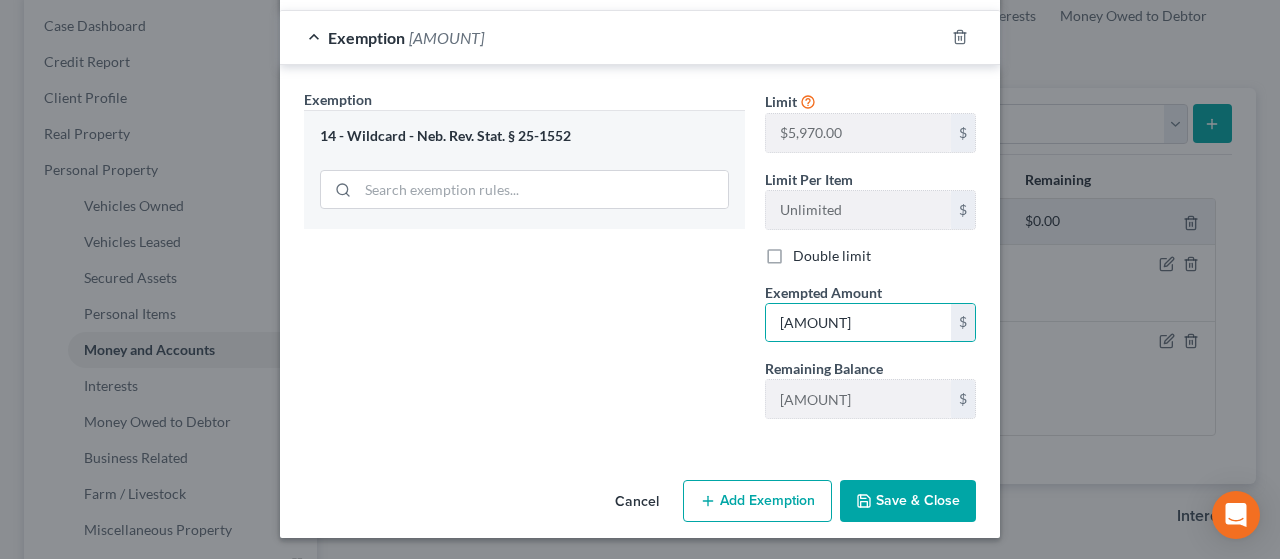 click on "Save & Close" at bounding box center (908, 501) 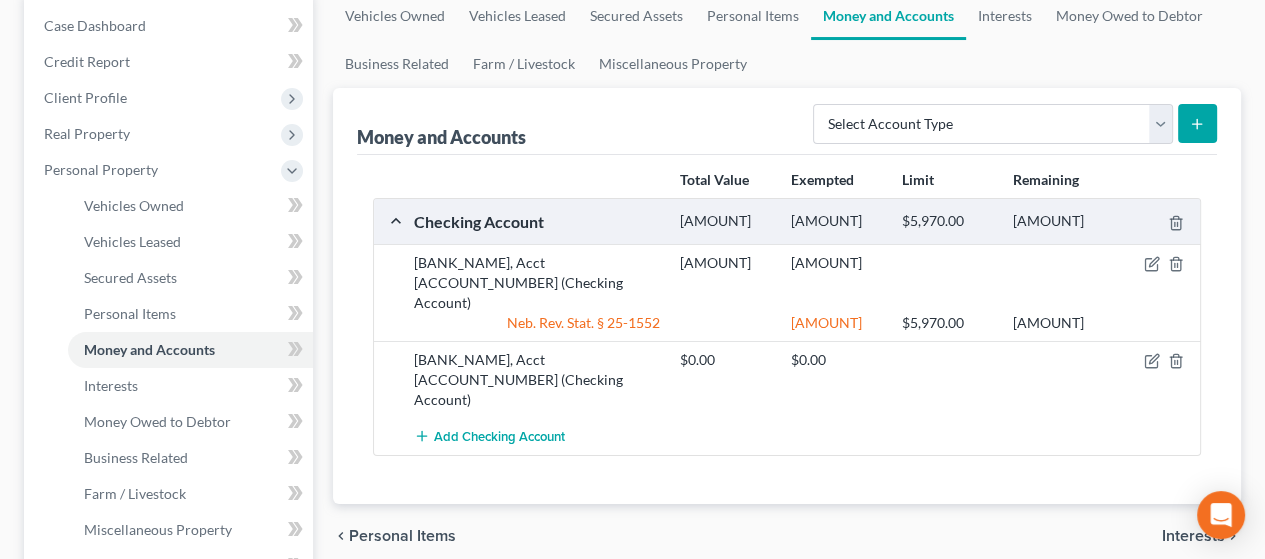 click on "chevron_left
Personal Items
Interests
chevron_right" at bounding box center (787, 536) 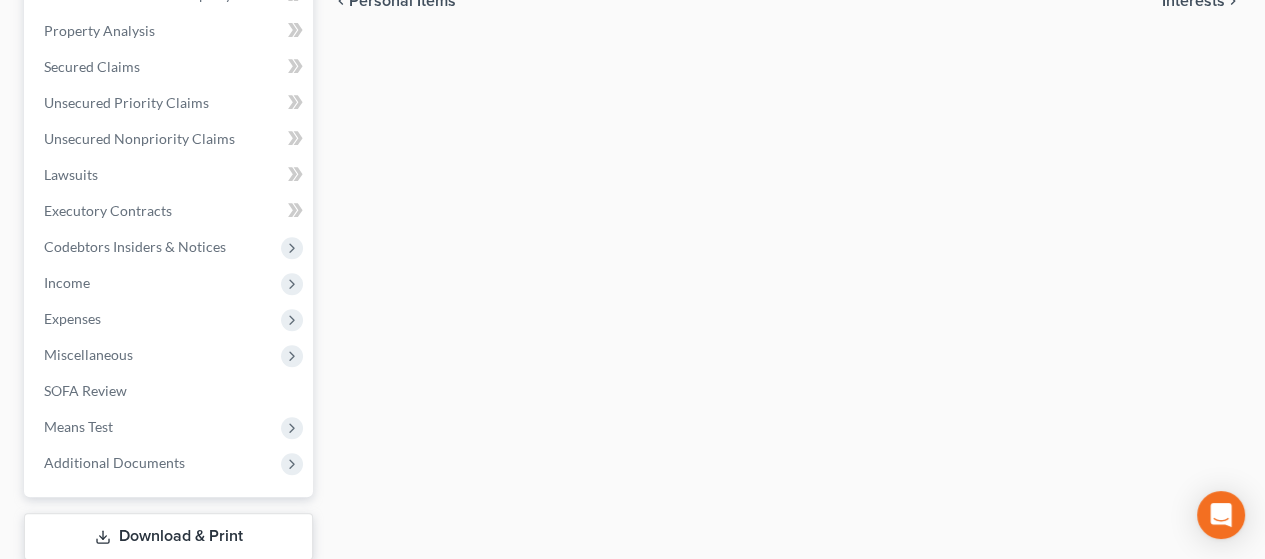 scroll, scrollTop: 862, scrollLeft: 0, axis: vertical 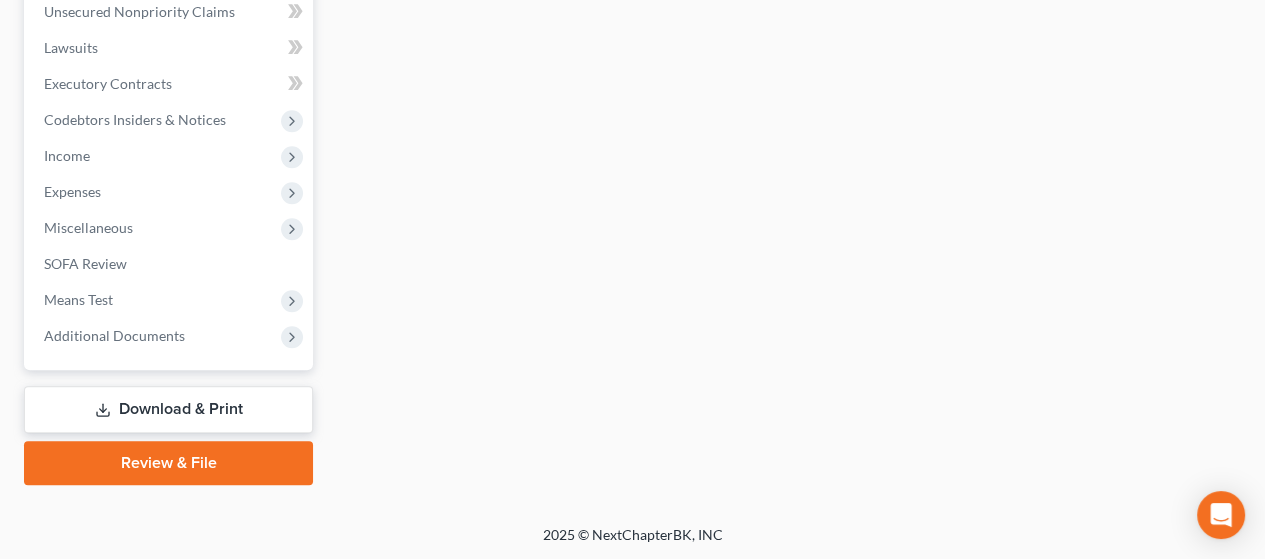 click on "Download & Print" at bounding box center [168, 409] 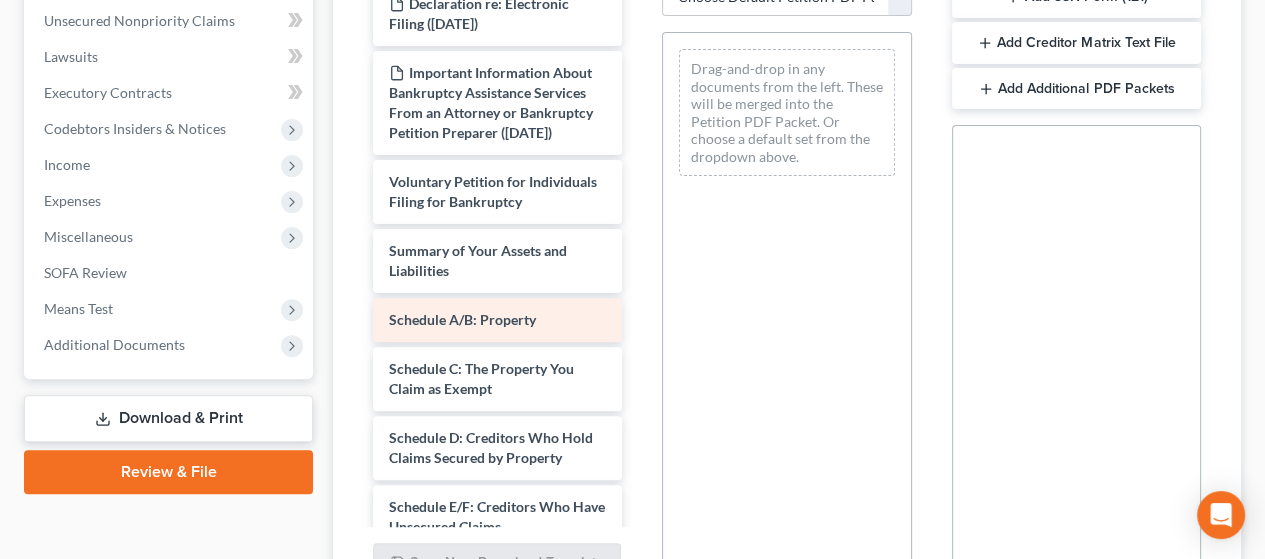 scroll, scrollTop: 500, scrollLeft: 0, axis: vertical 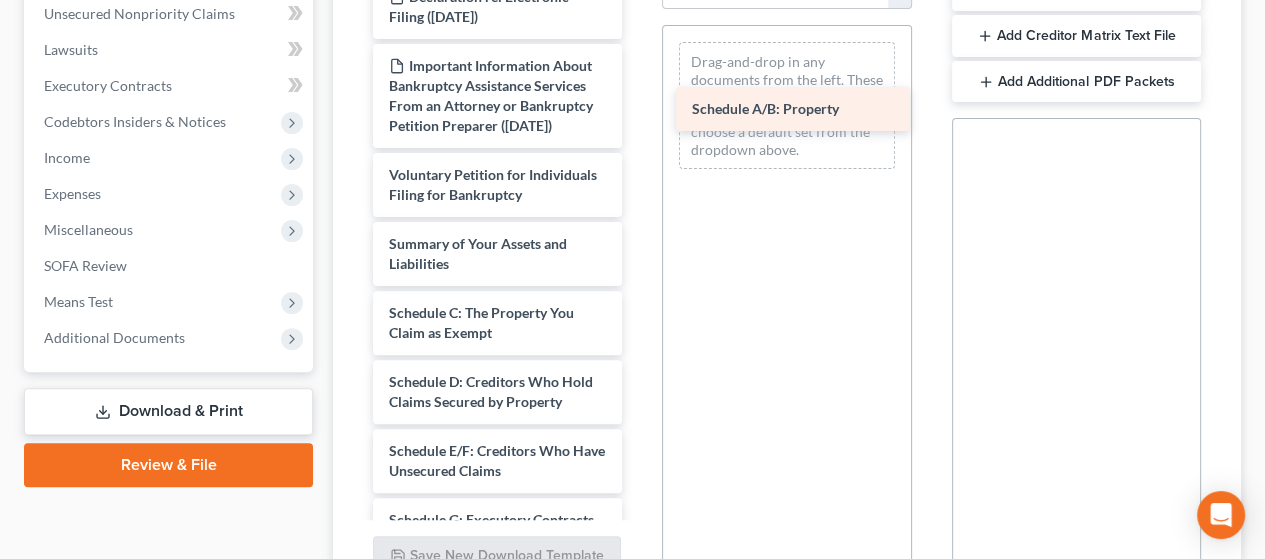 drag, startPoint x: 500, startPoint y: 342, endPoint x: 789, endPoint y: 83, distance: 388.07474 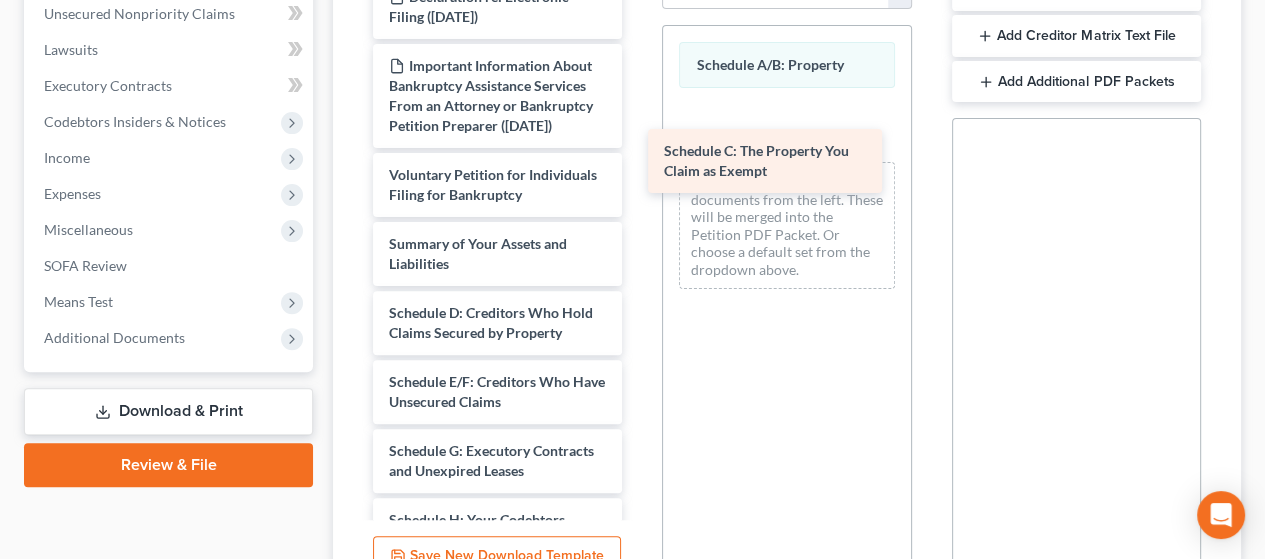 drag, startPoint x: 518, startPoint y: 358, endPoint x: 805, endPoint y: 115, distance: 376.05585 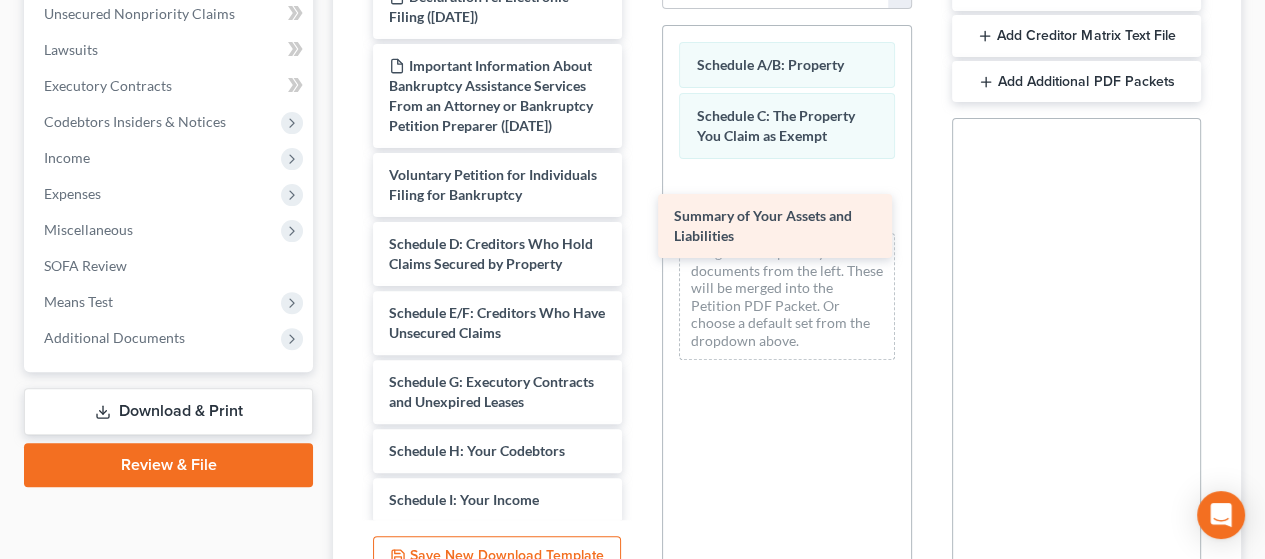 drag, startPoint x: 464, startPoint y: 282, endPoint x: 755, endPoint y: 191, distance: 304.8967 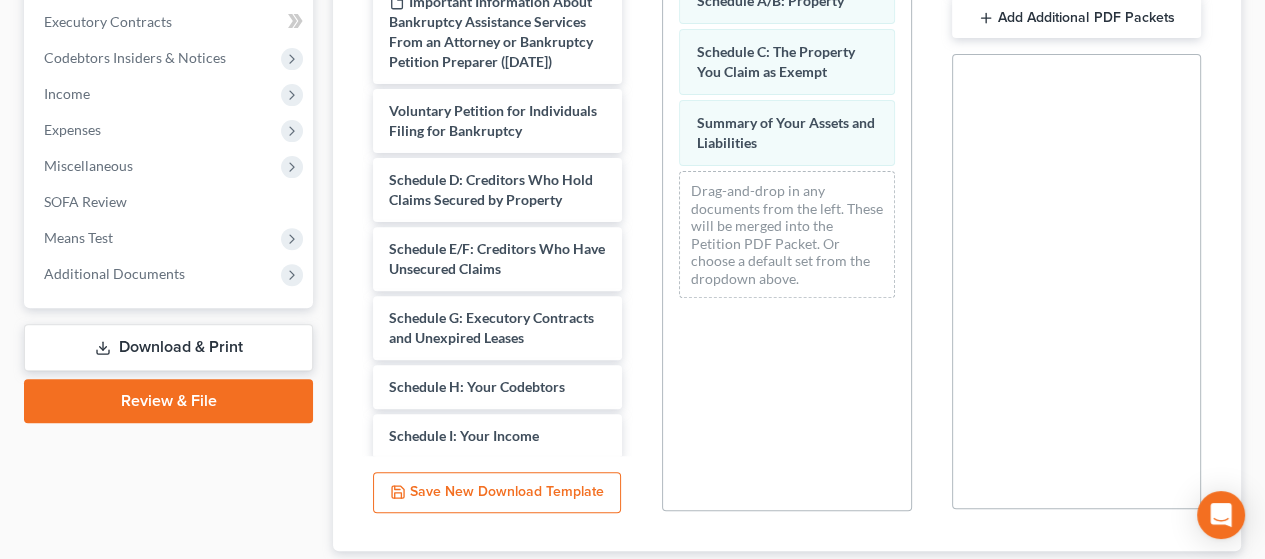 scroll, scrollTop: 694, scrollLeft: 0, axis: vertical 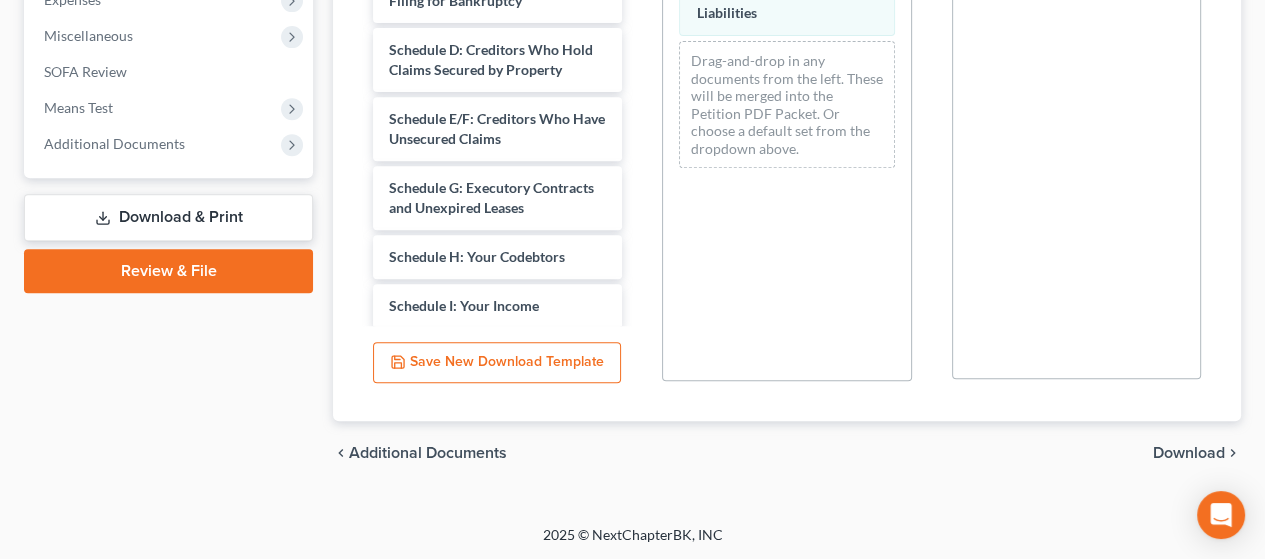 click on "Download" at bounding box center [1189, 453] 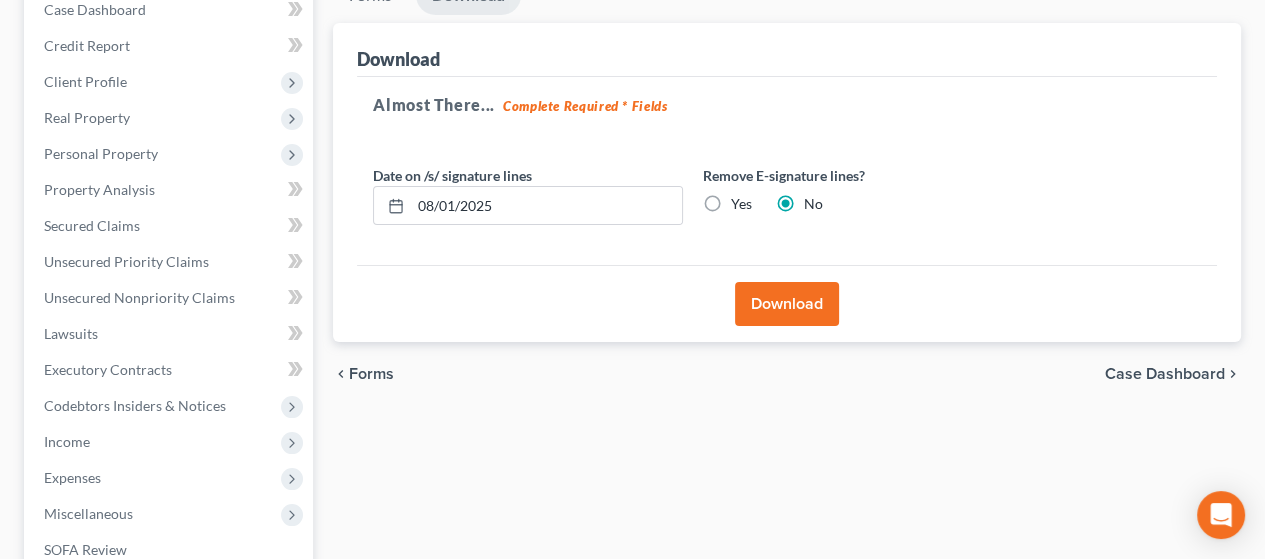 scroll, scrollTop: 0, scrollLeft: 0, axis: both 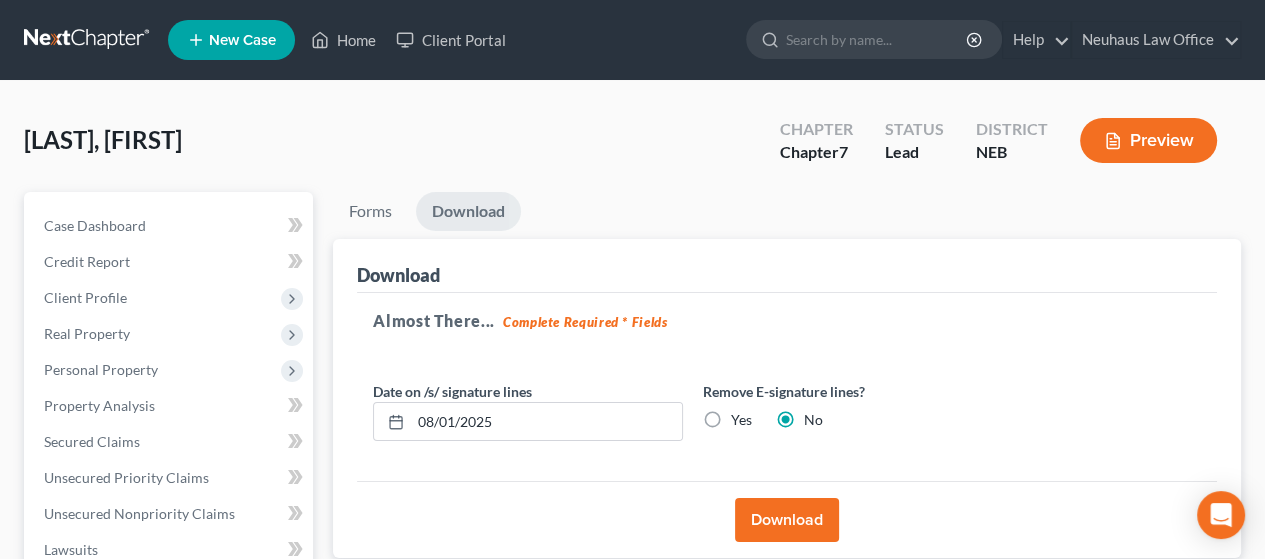 click on "Download" at bounding box center [787, 520] 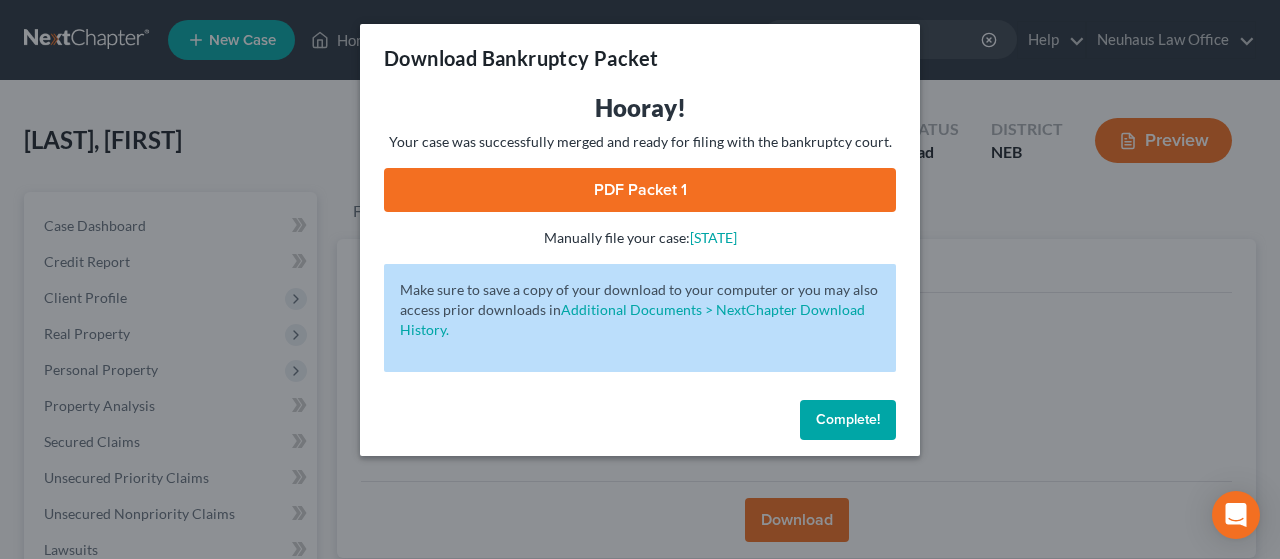 click on "PDF Packet 1" at bounding box center [640, 190] 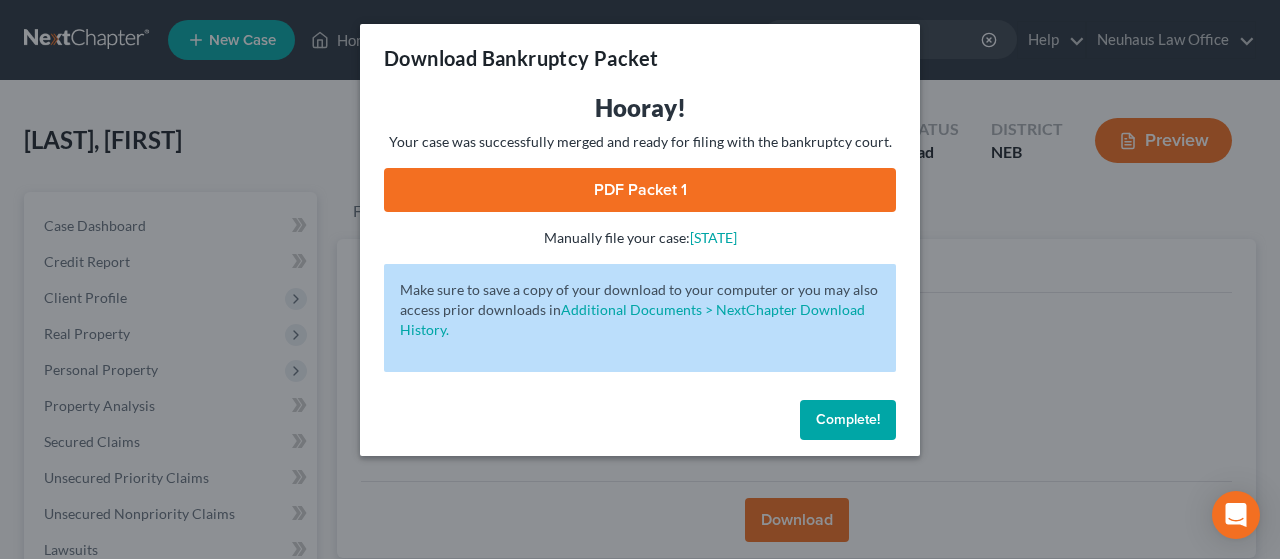 click on "Complete!" at bounding box center [848, 419] 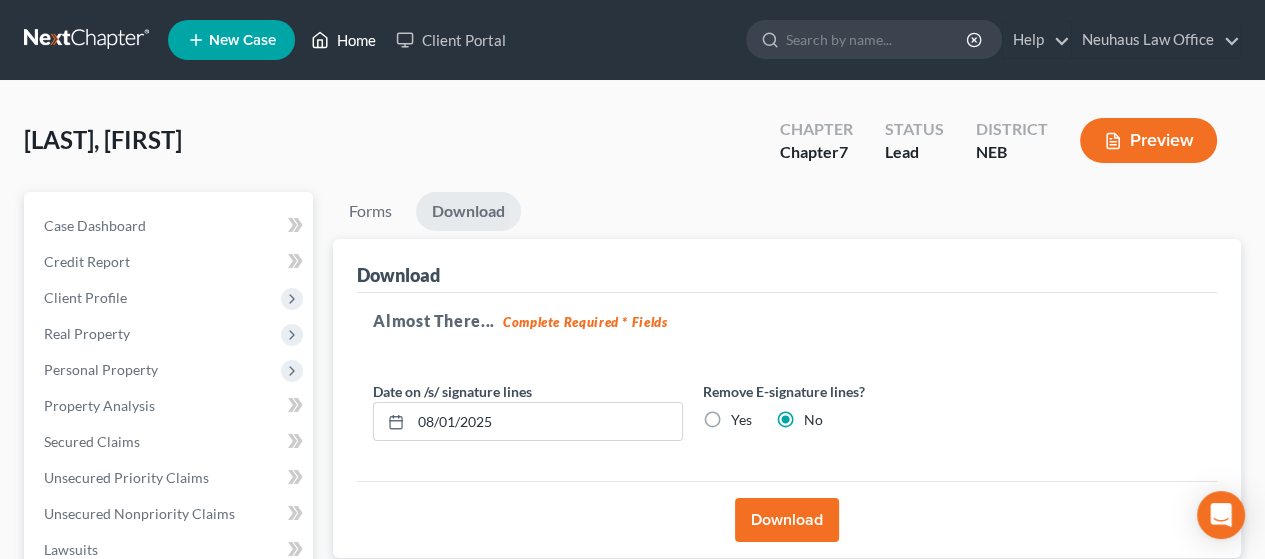 click on "Home" at bounding box center [343, 40] 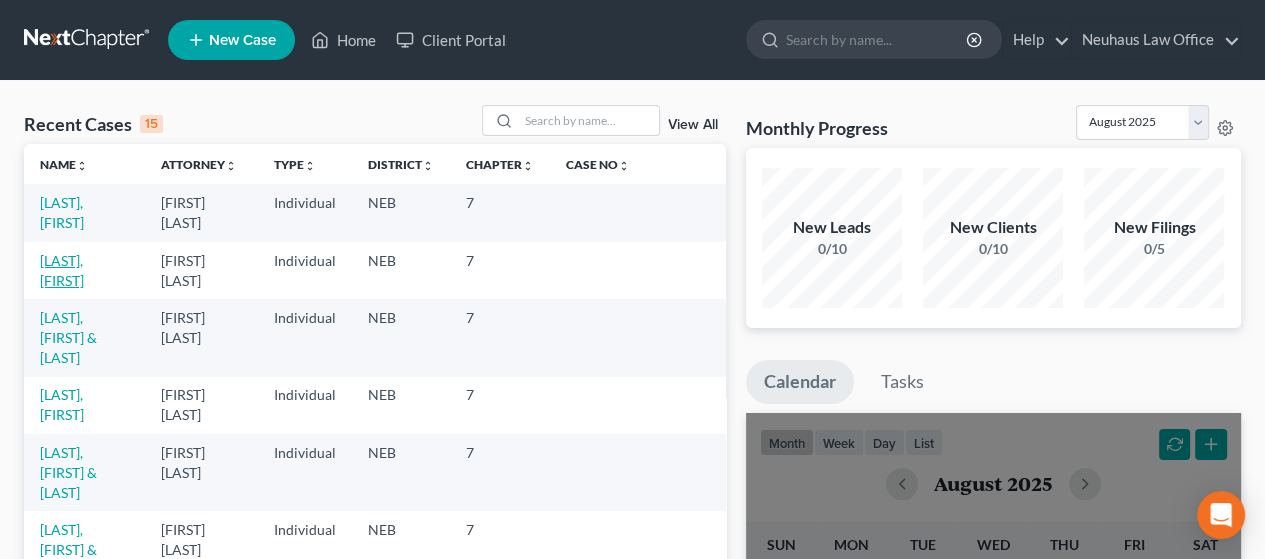 click on "[LAST], [FIRST]" at bounding box center [62, 270] 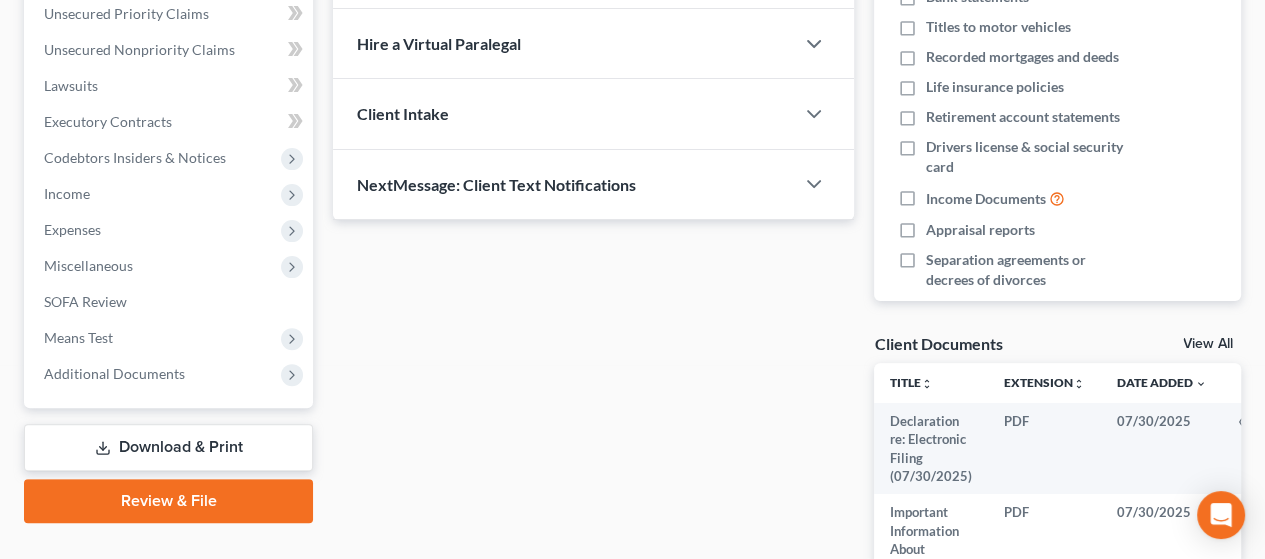 scroll, scrollTop: 700, scrollLeft: 0, axis: vertical 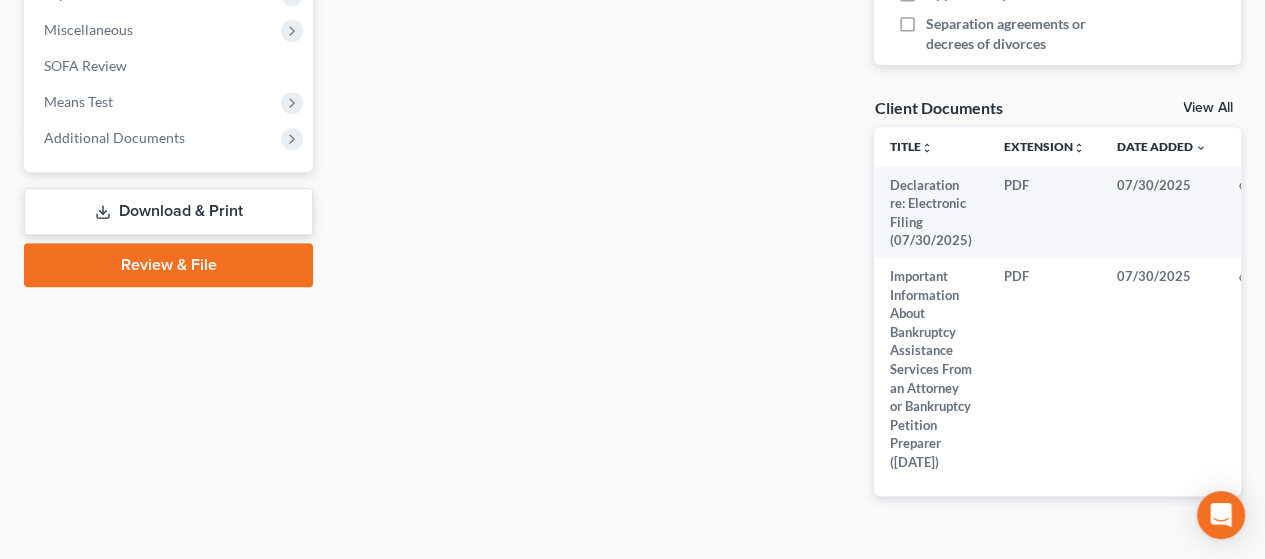 click on "Download & Print" at bounding box center (168, 211) 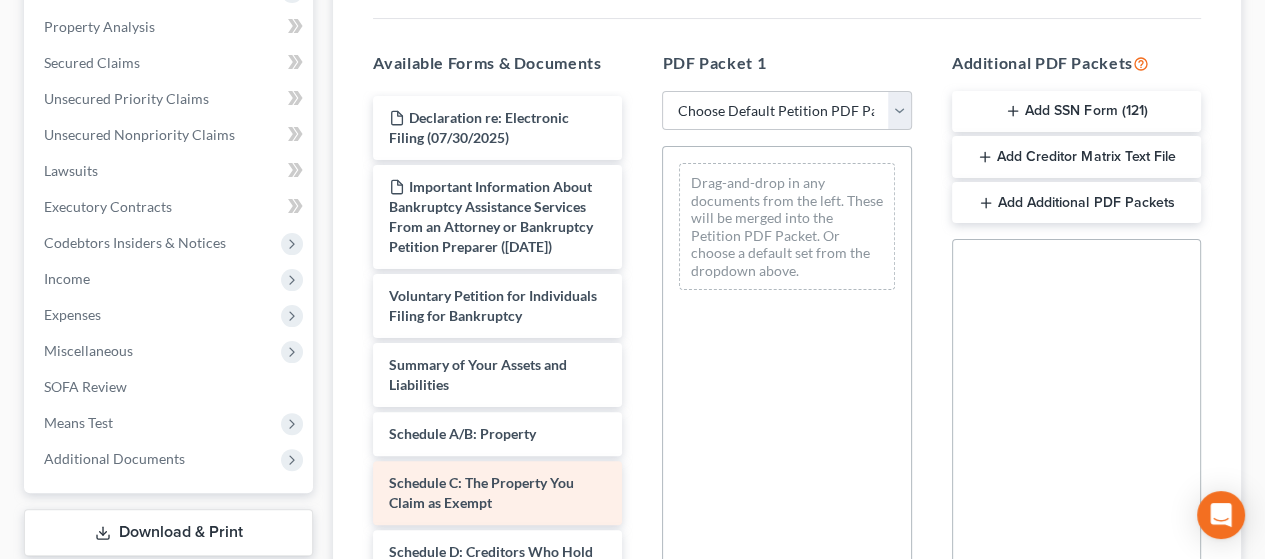 scroll, scrollTop: 500, scrollLeft: 0, axis: vertical 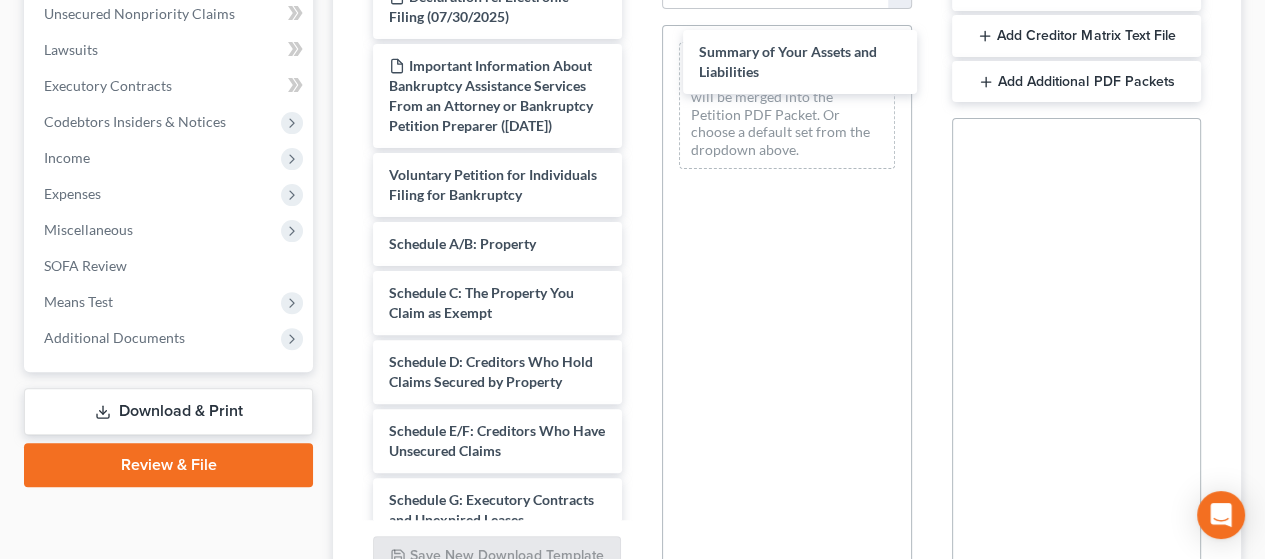 drag, startPoint x: 506, startPoint y: 285, endPoint x: 803, endPoint y: 58, distance: 373.81546 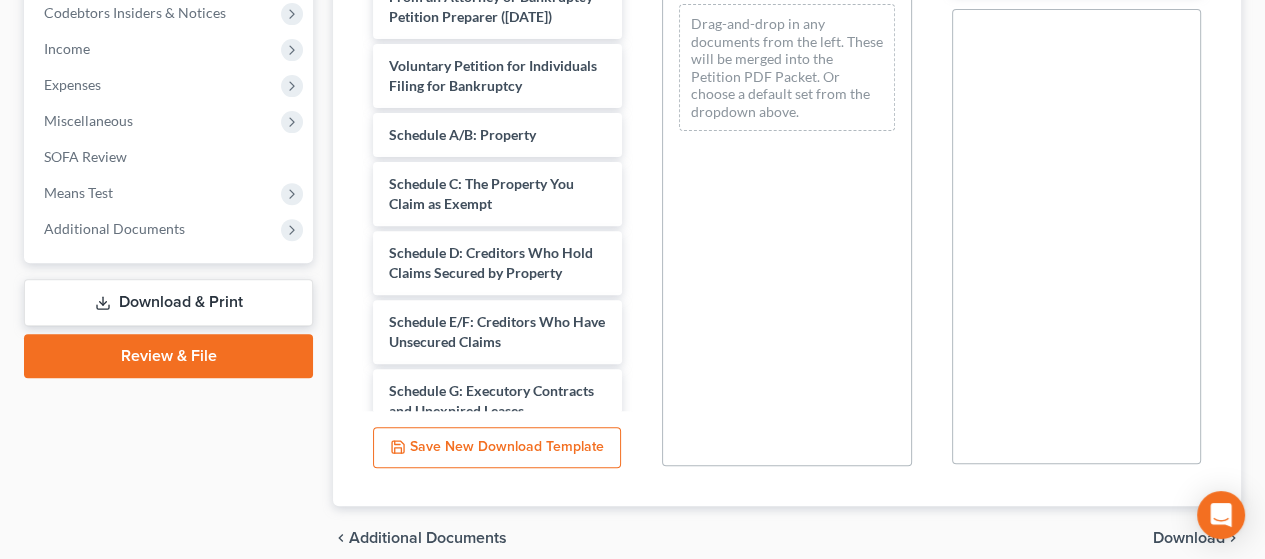 scroll, scrollTop: 694, scrollLeft: 0, axis: vertical 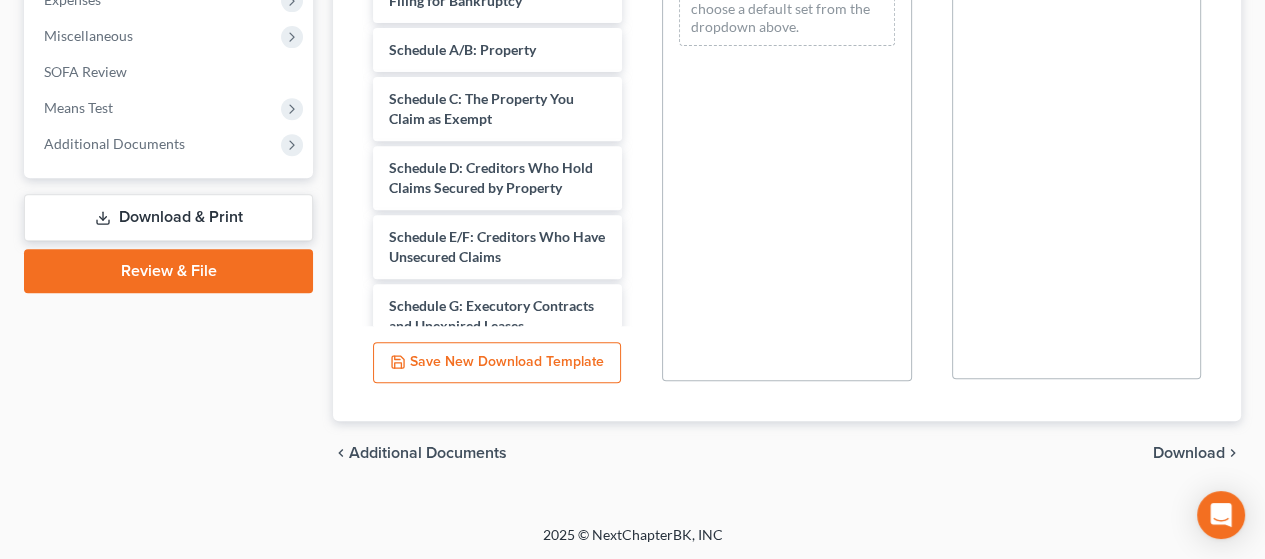 click on "Download" at bounding box center [1189, 453] 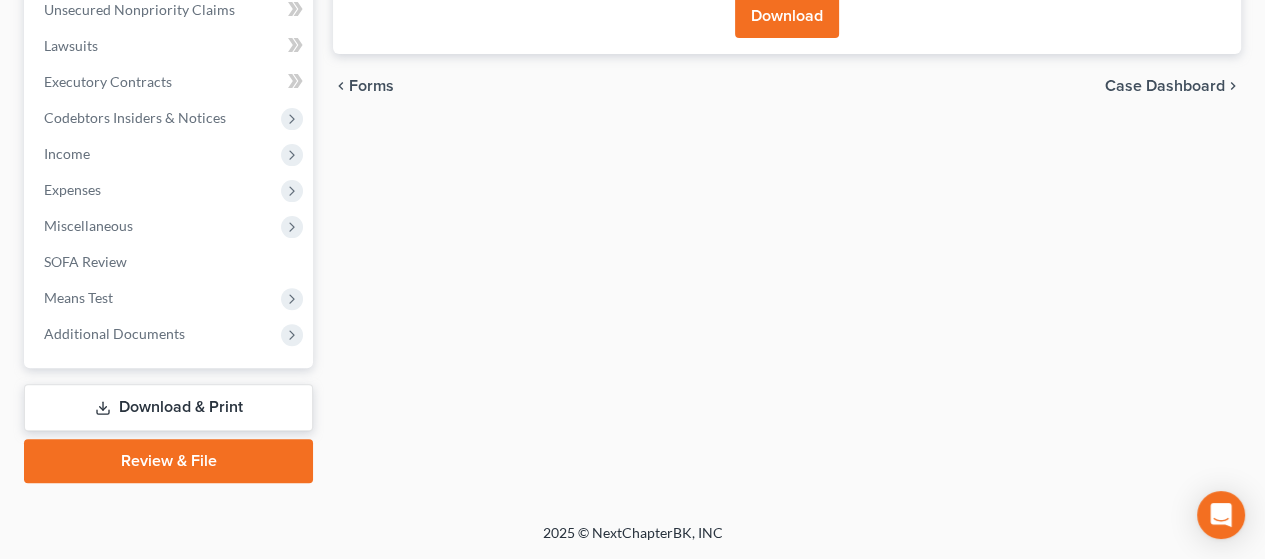 scroll, scrollTop: 502, scrollLeft: 0, axis: vertical 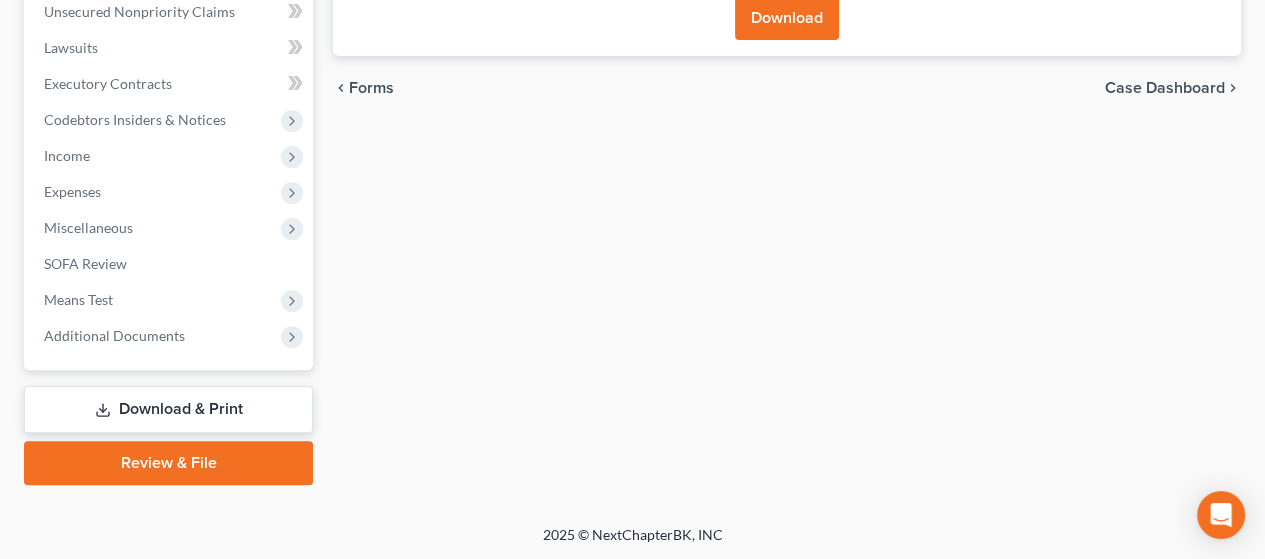 click on "Download" at bounding box center (787, 18) 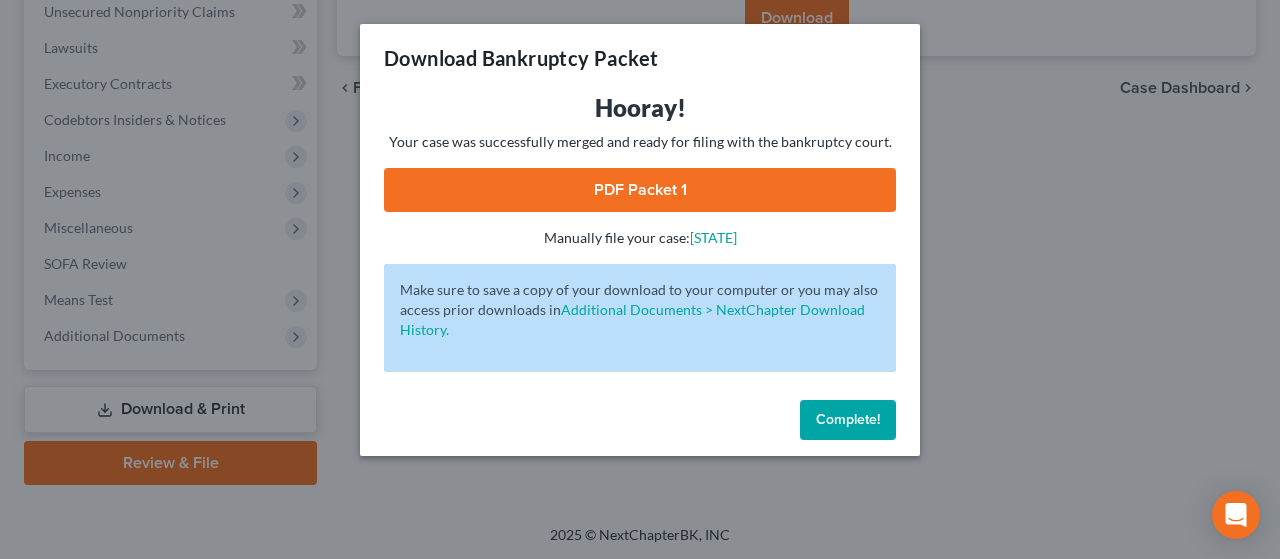 click on "PDF Packet 1" at bounding box center [640, 190] 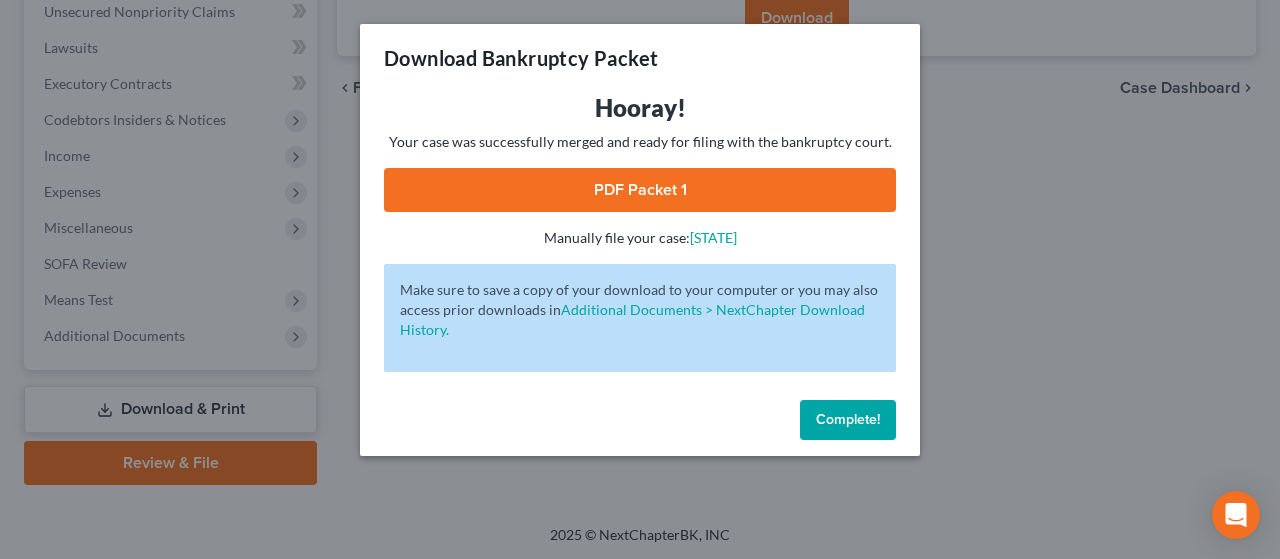 click on "Complete!" at bounding box center (848, 419) 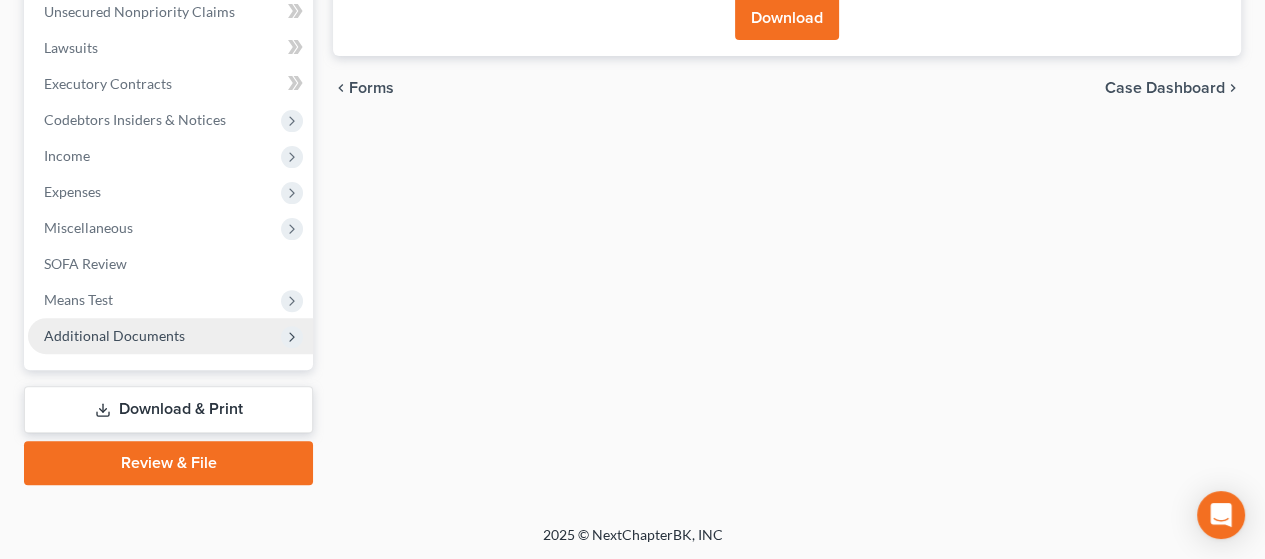 scroll, scrollTop: 0, scrollLeft: 0, axis: both 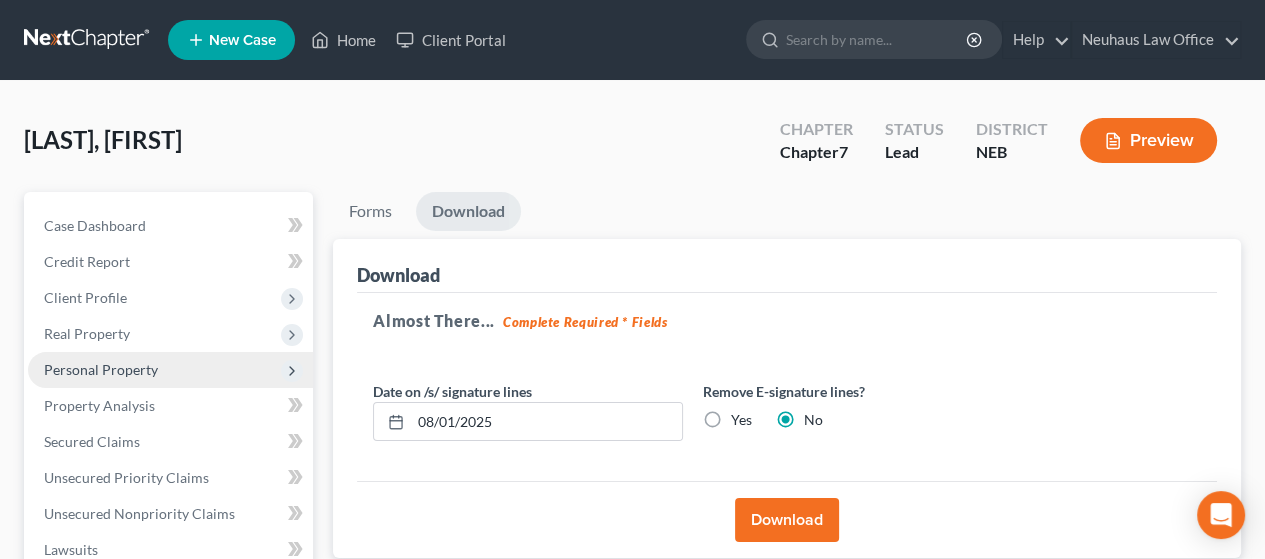 click on "Personal Property" at bounding box center [170, 370] 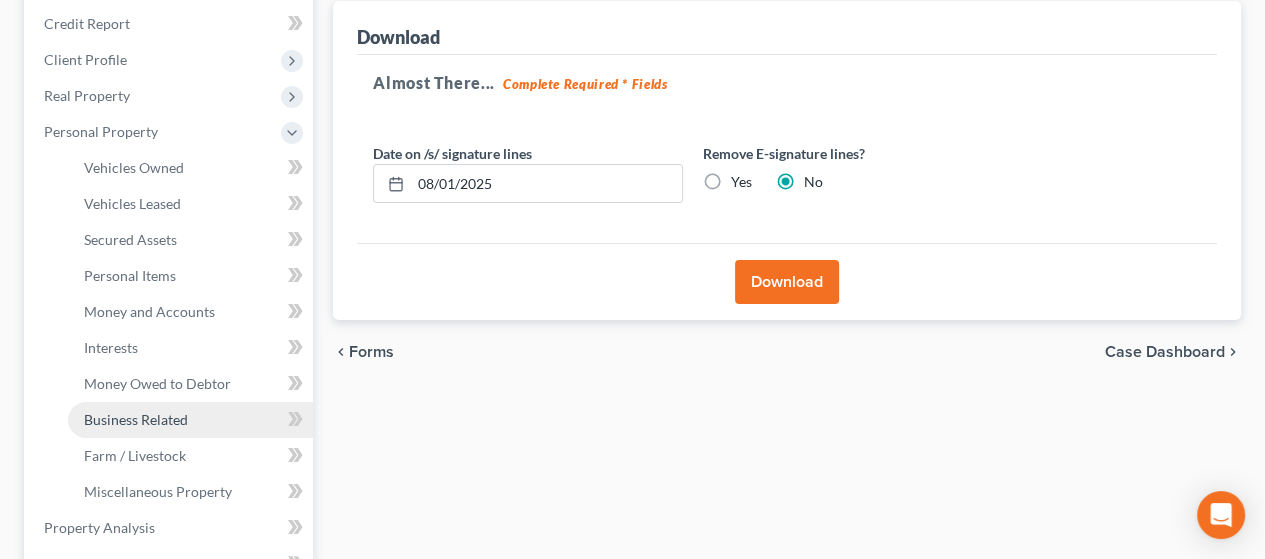 scroll, scrollTop: 300, scrollLeft: 0, axis: vertical 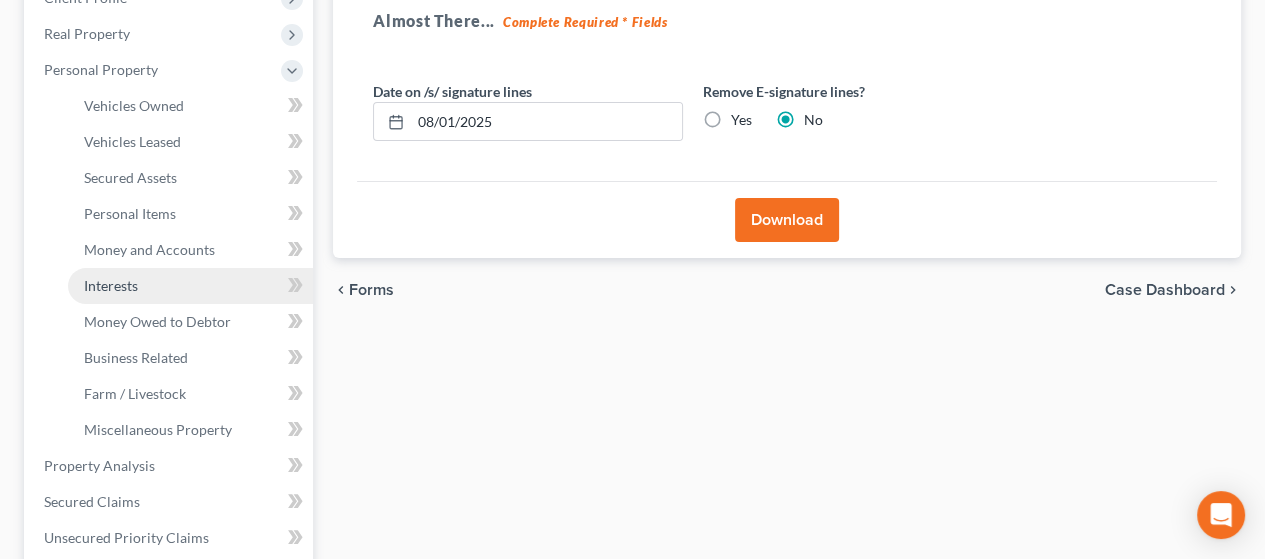 click on "Interests" at bounding box center [111, 285] 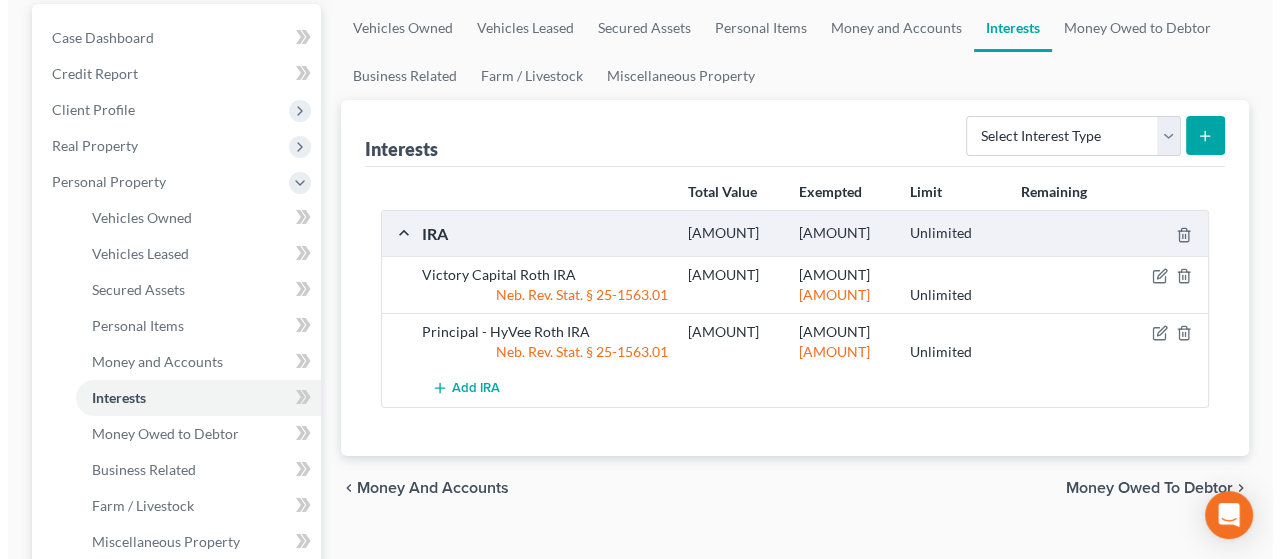 scroll, scrollTop: 200, scrollLeft: 0, axis: vertical 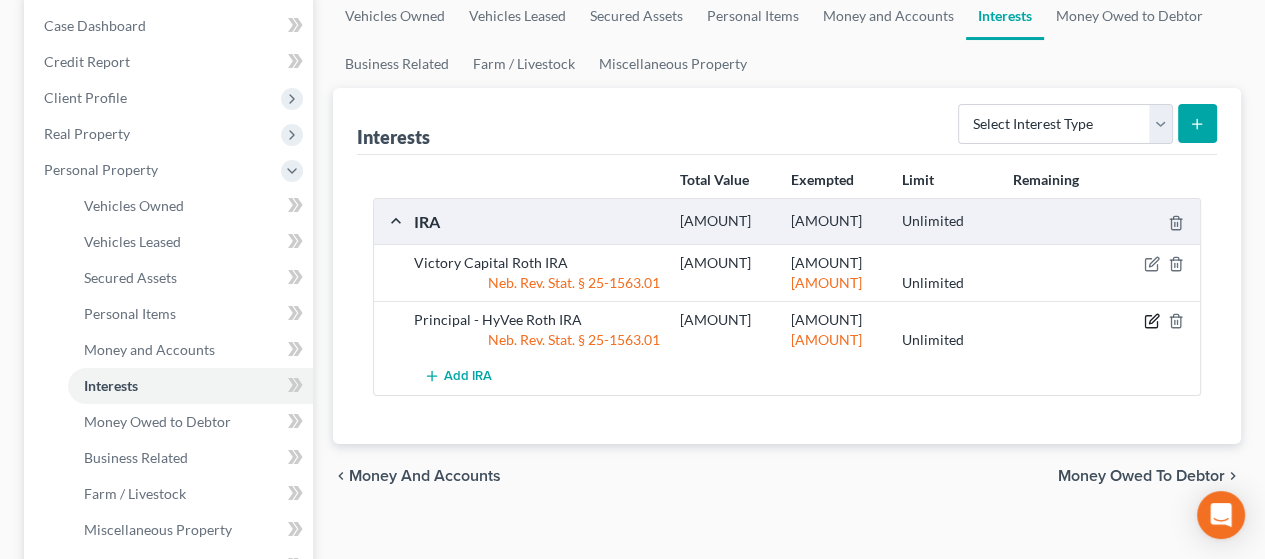 click 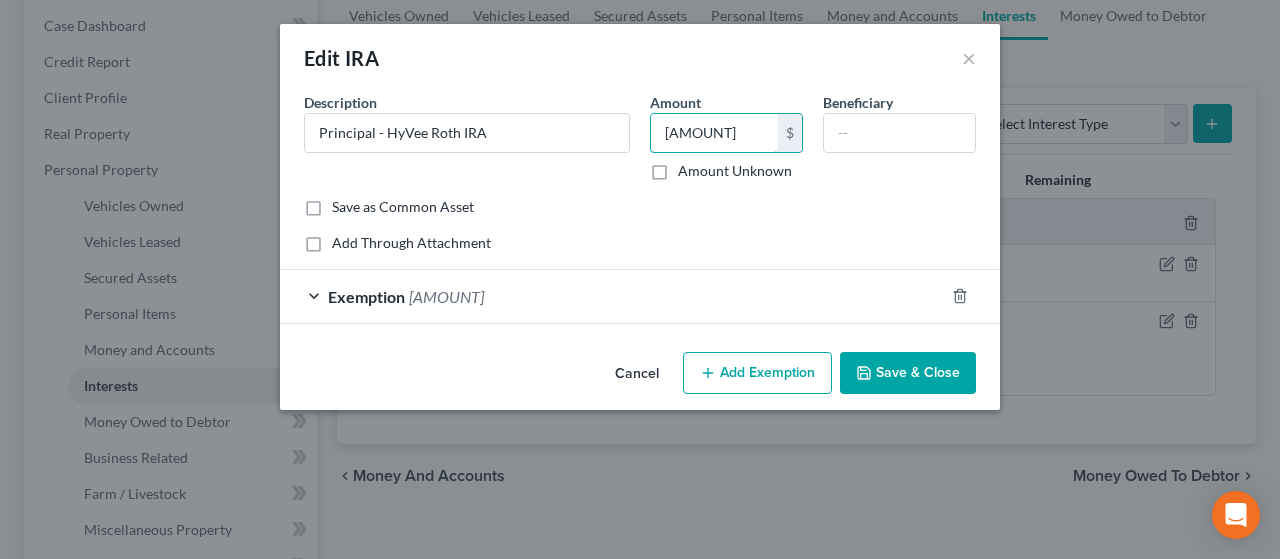 type on "[AMOUNT]" 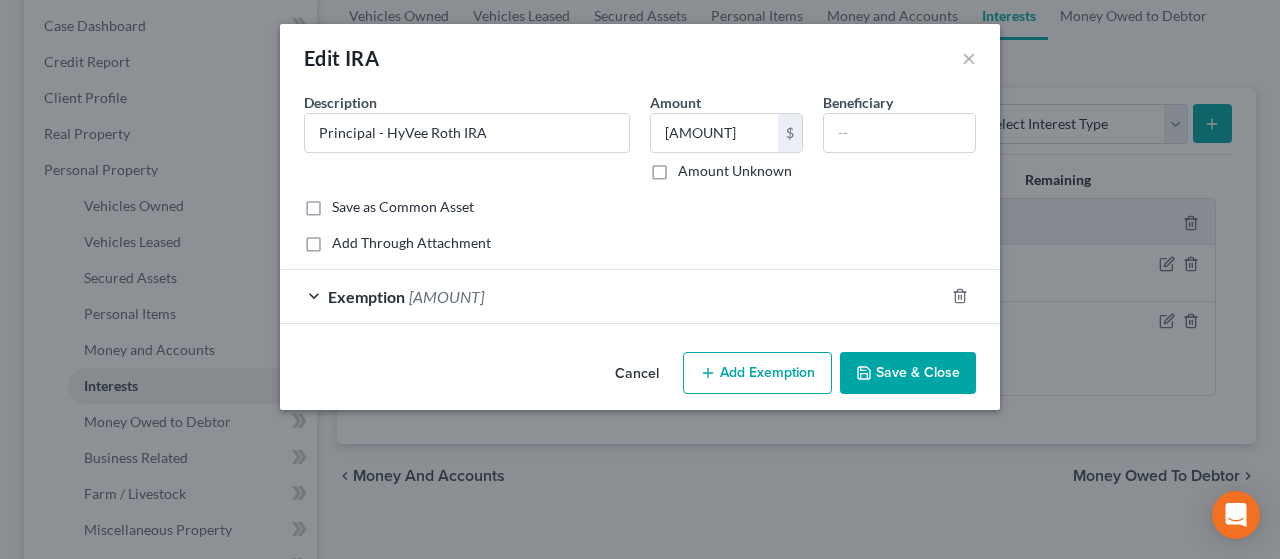 click on "Exemption [AMOUNT]" at bounding box center [612, 296] 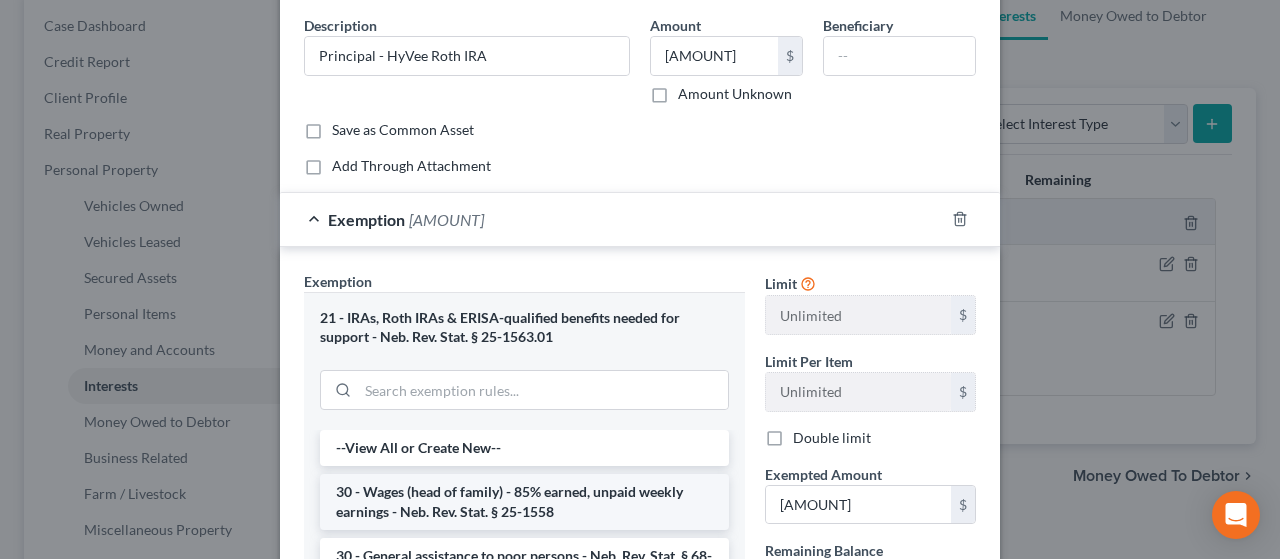 scroll, scrollTop: 200, scrollLeft: 0, axis: vertical 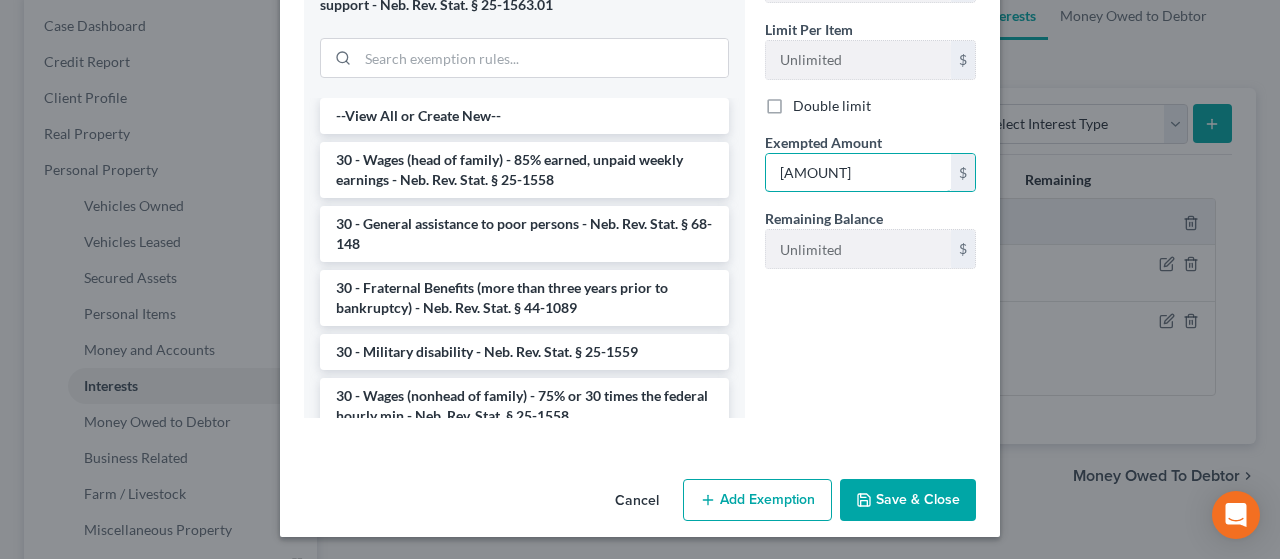type on "[AMOUNT]" 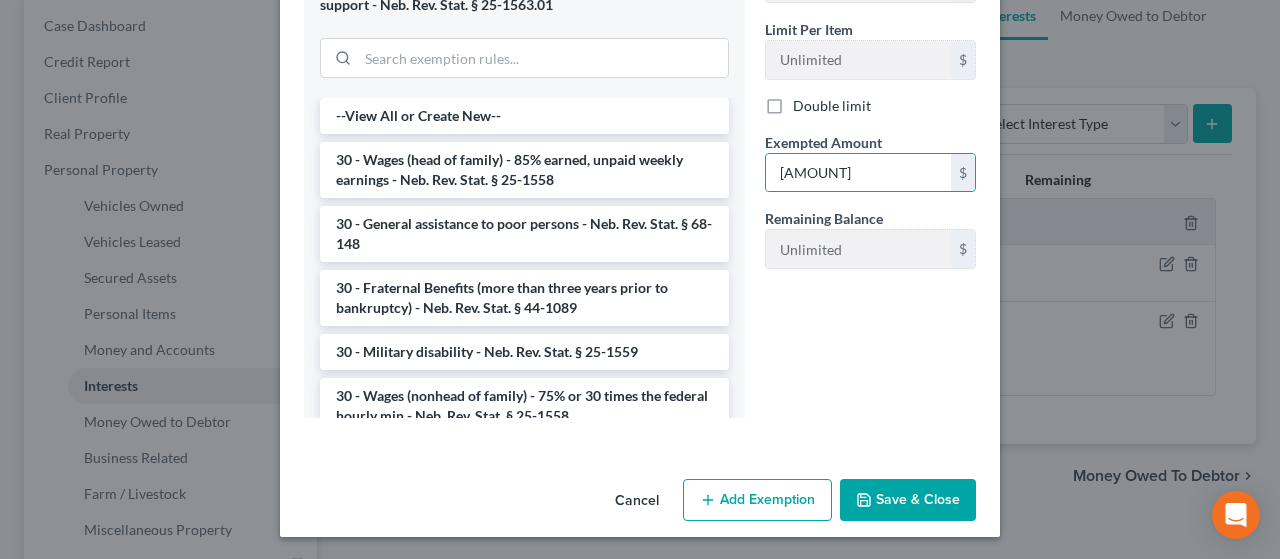 click on "Cancel Add Exemption Save & Close" at bounding box center (640, 504) 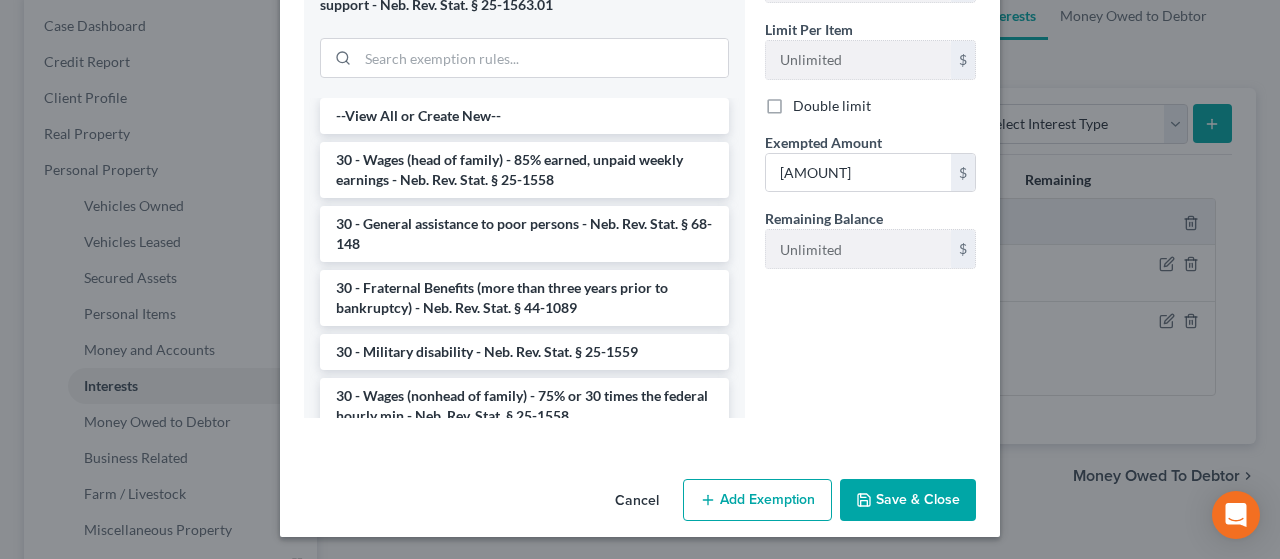 click on "Save & Close" at bounding box center (908, 500) 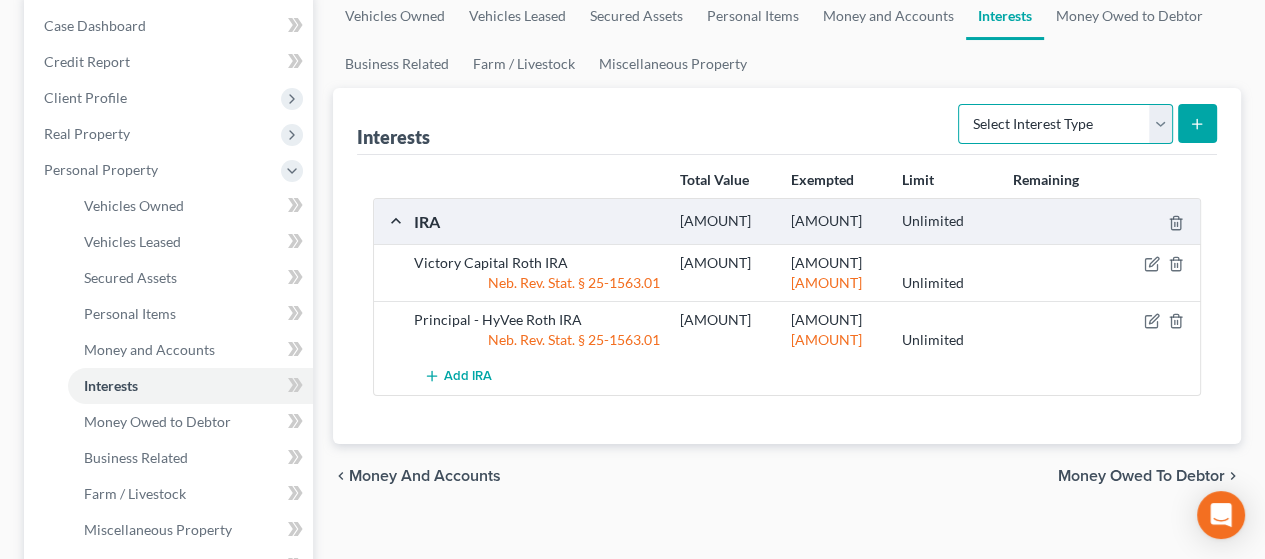 click on "Select Interest Type 401K Annuity Bond Education IRA Government Bond Government Pension Plan Incorporated Business IRA Joint Venture (Active) Joint Venture (Inactive) Keogh Mutual Fund Other Retirement Plan Partnership (Active) Partnership (Inactive) Pension Plan Stock Term Life Insurance Unincorporated Business Whole Life Insurance" at bounding box center [1065, 124] 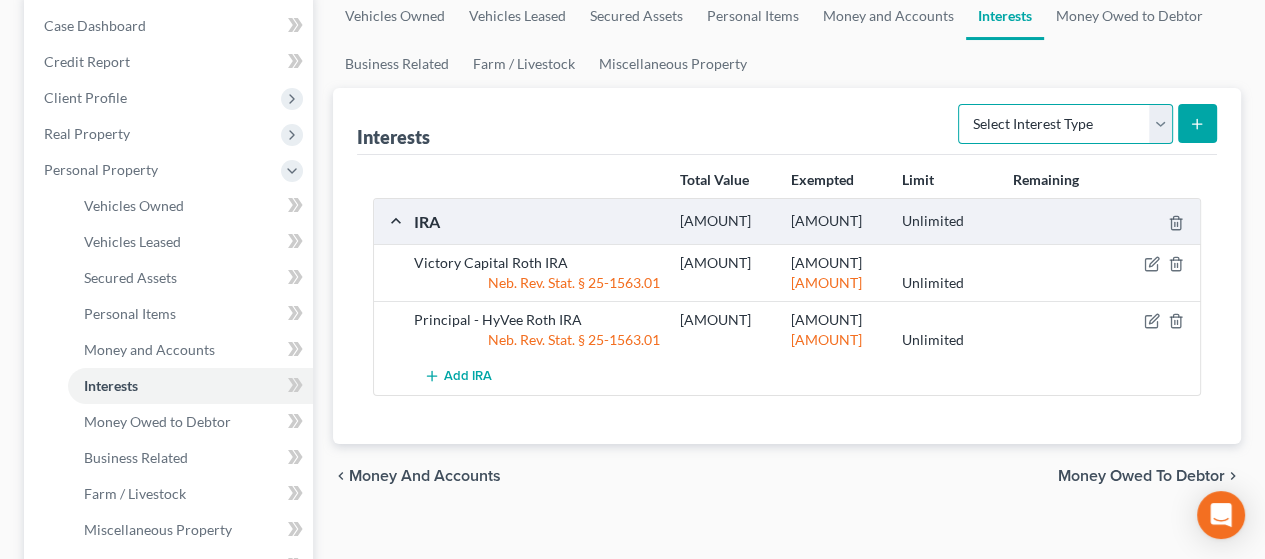 select on "ira" 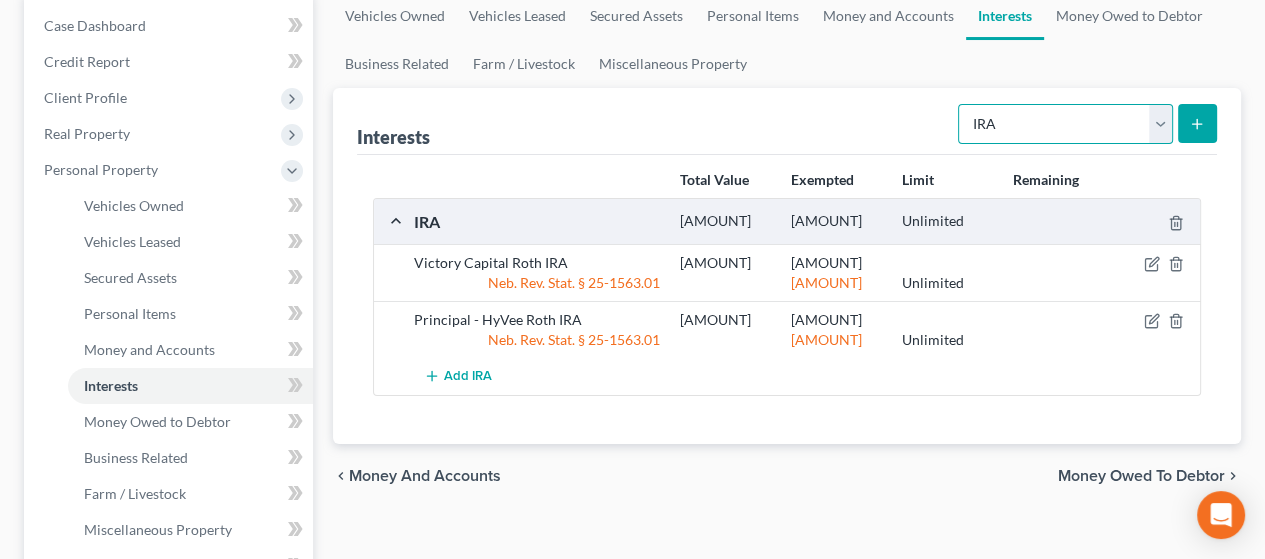 click on "Select Interest Type 401K Annuity Bond Education IRA Government Bond Government Pension Plan Incorporated Business IRA Joint Venture (Active) Joint Venture (Inactive) Keogh Mutual Fund Other Retirement Plan Partnership (Active) Partnership (Inactive) Pension Plan Stock Term Life Insurance Unincorporated Business Whole Life Insurance" at bounding box center (1065, 124) 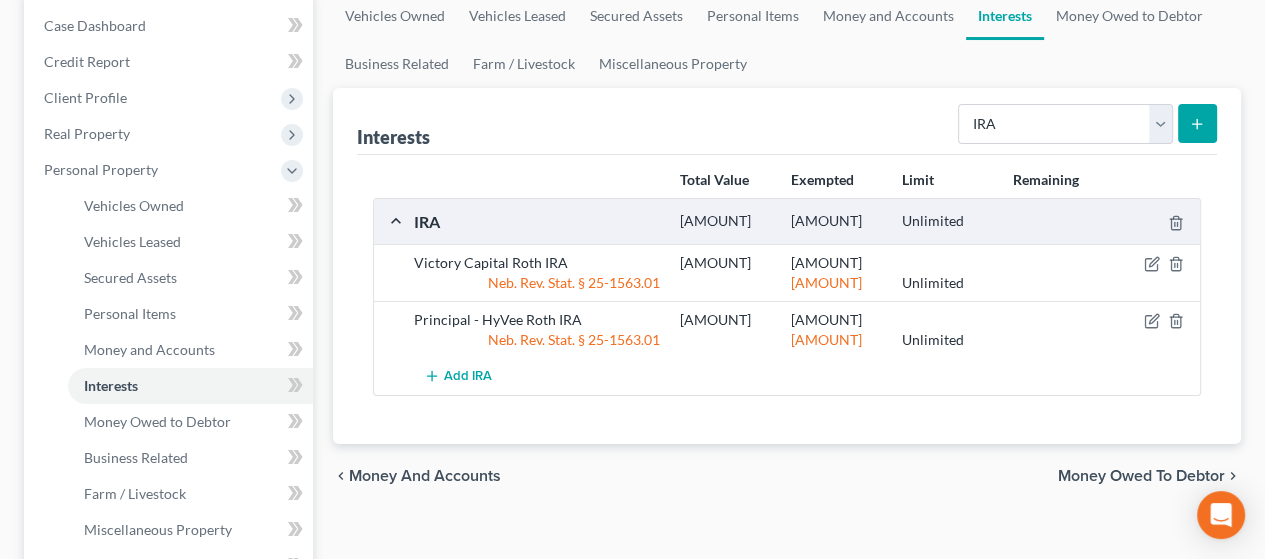 click at bounding box center [1197, 123] 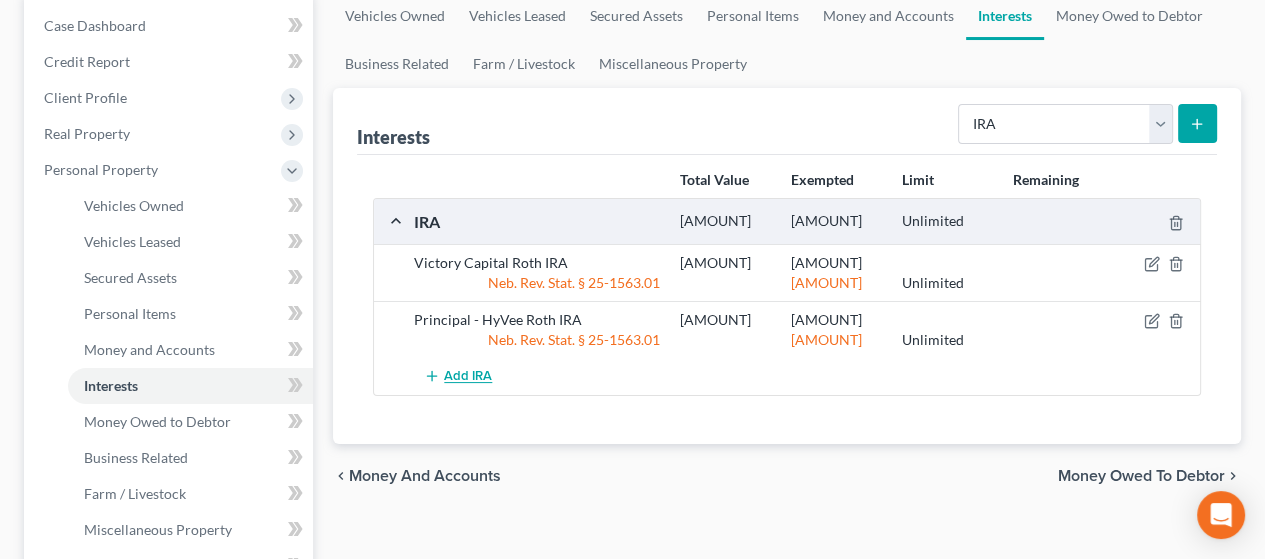 click on "Add IRA" at bounding box center [468, 377] 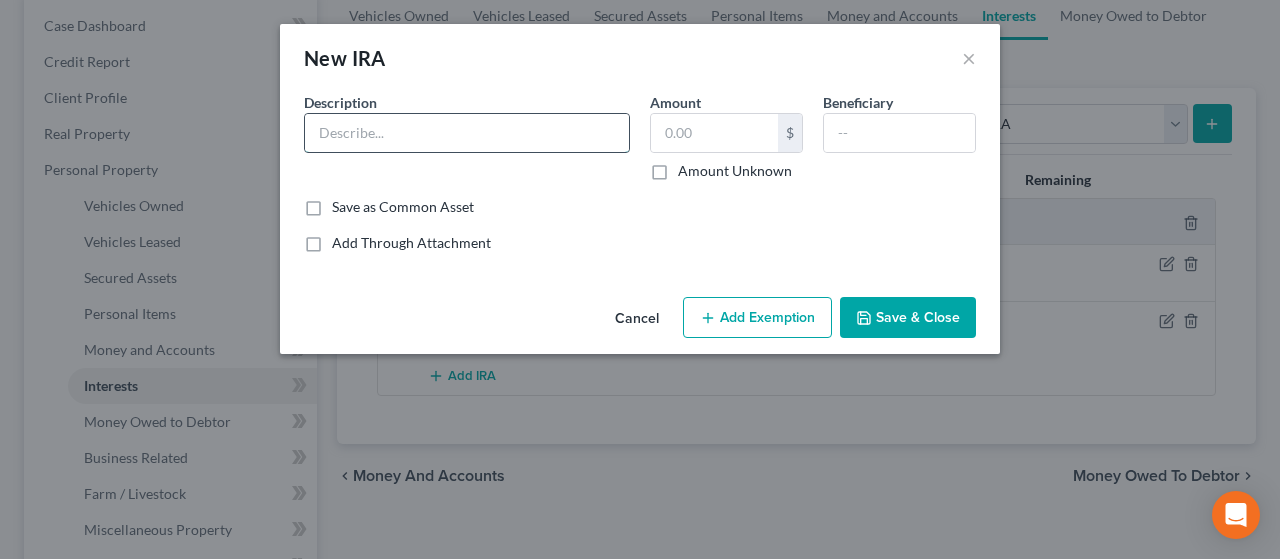 click at bounding box center [467, 133] 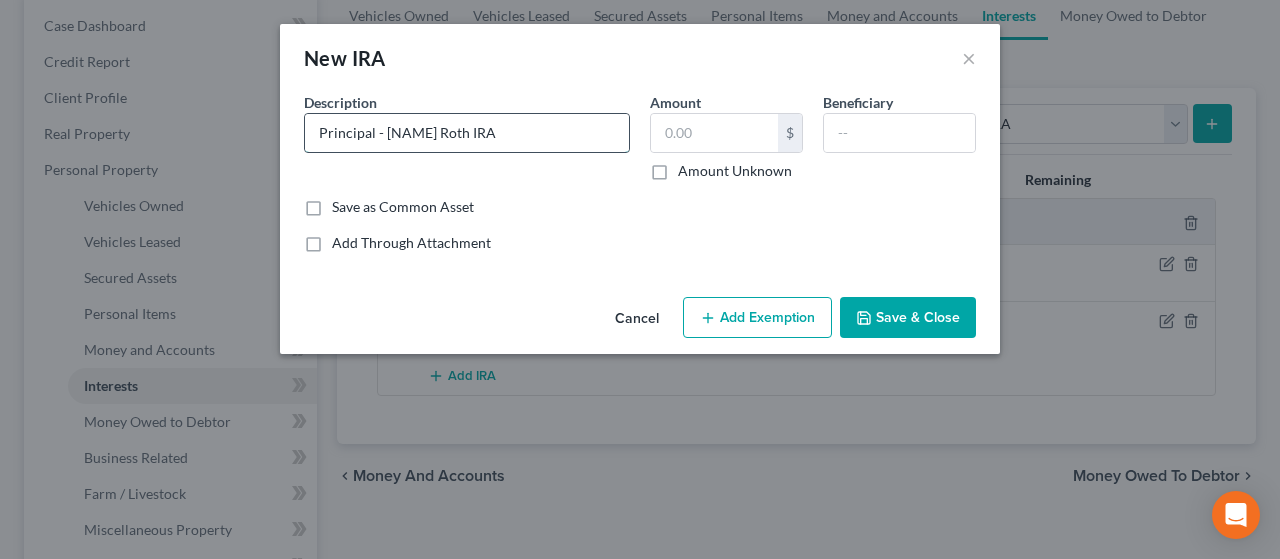 type on "Principal - [NAME] Roth IRA" 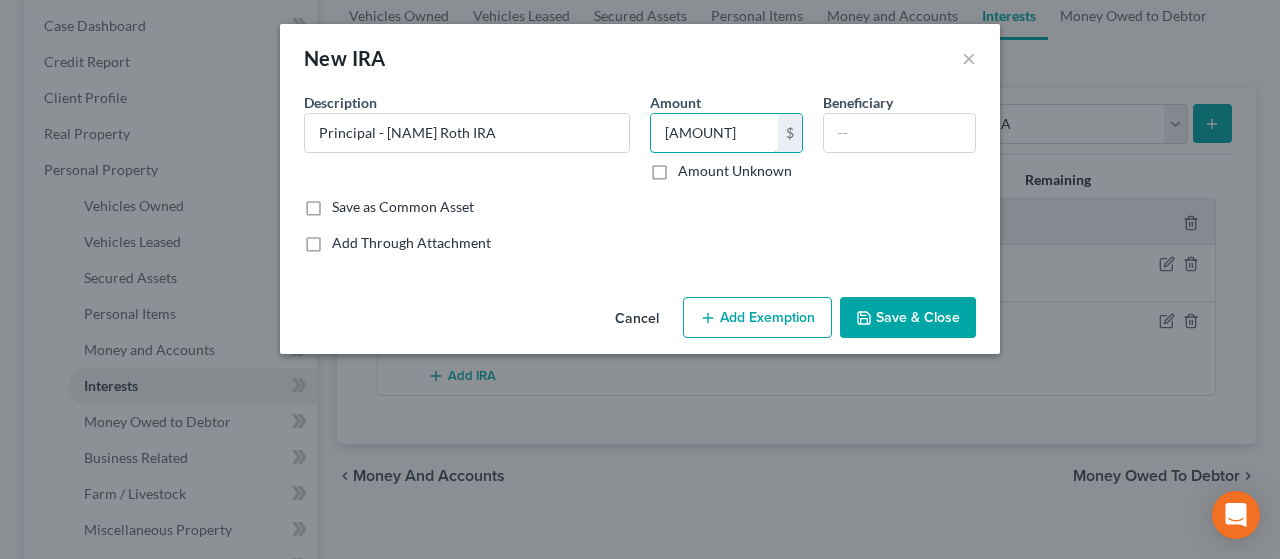 type on "[AMOUNT]" 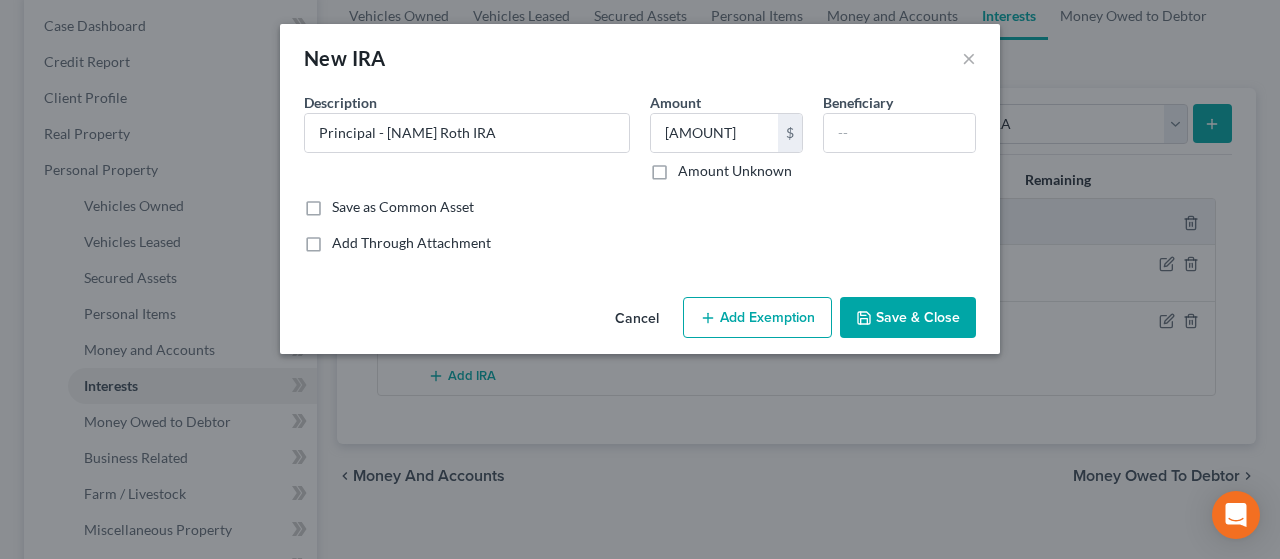 click on "Add Exemption" at bounding box center (757, 318) 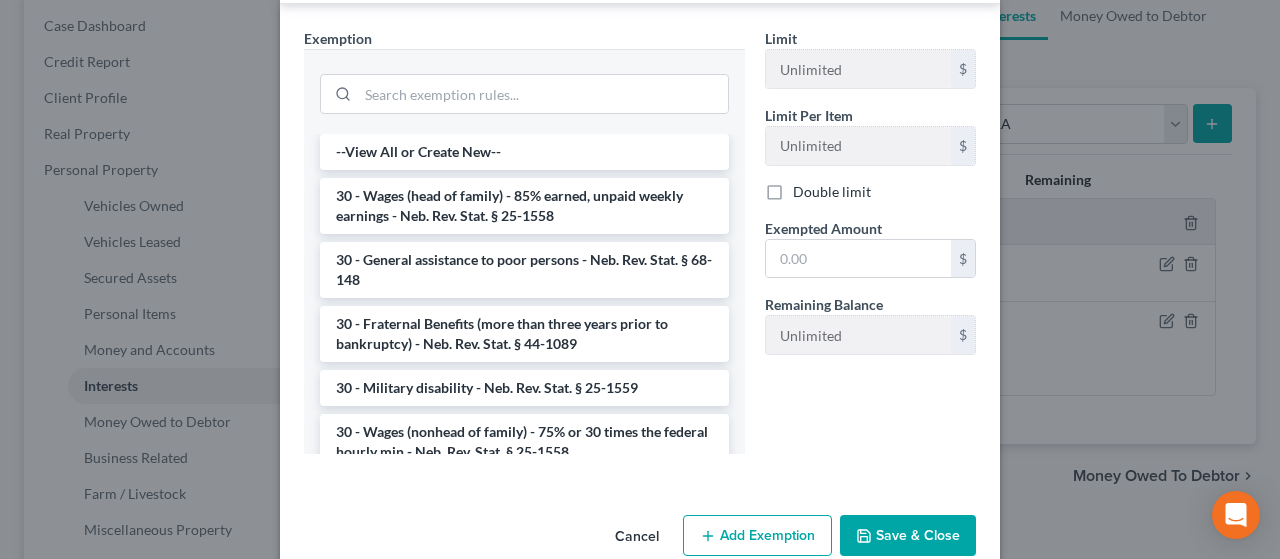 scroll, scrollTop: 356, scrollLeft: 0, axis: vertical 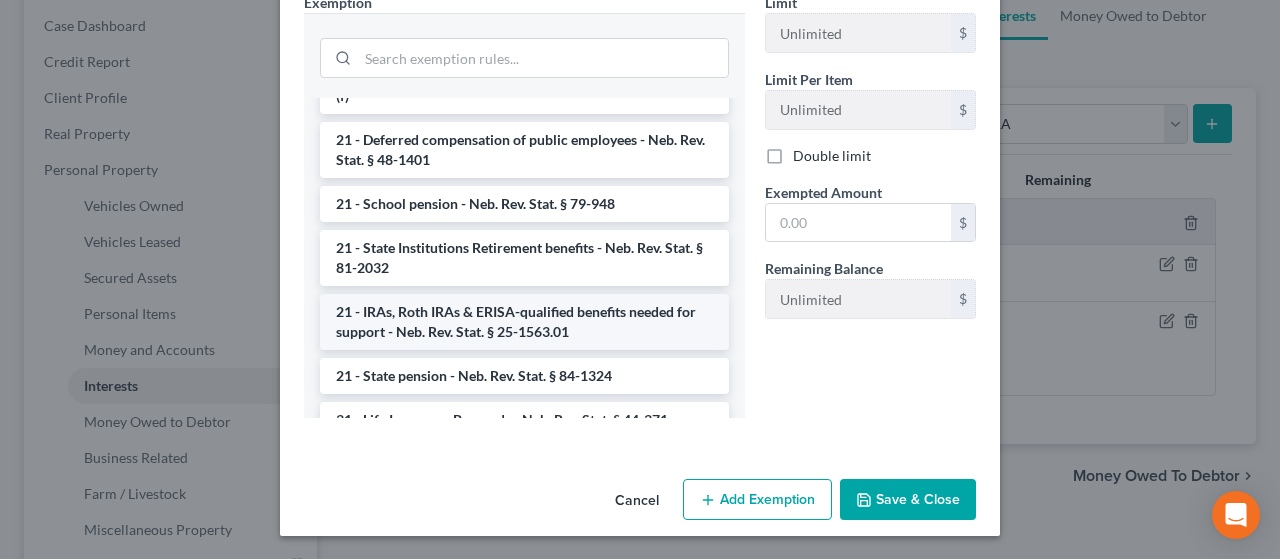 click on "21 - IRAs, Roth IRAs & ERISA-qualified benefits needed for support - Neb. Rev. Stat. § 25-1563.01" at bounding box center (524, 322) 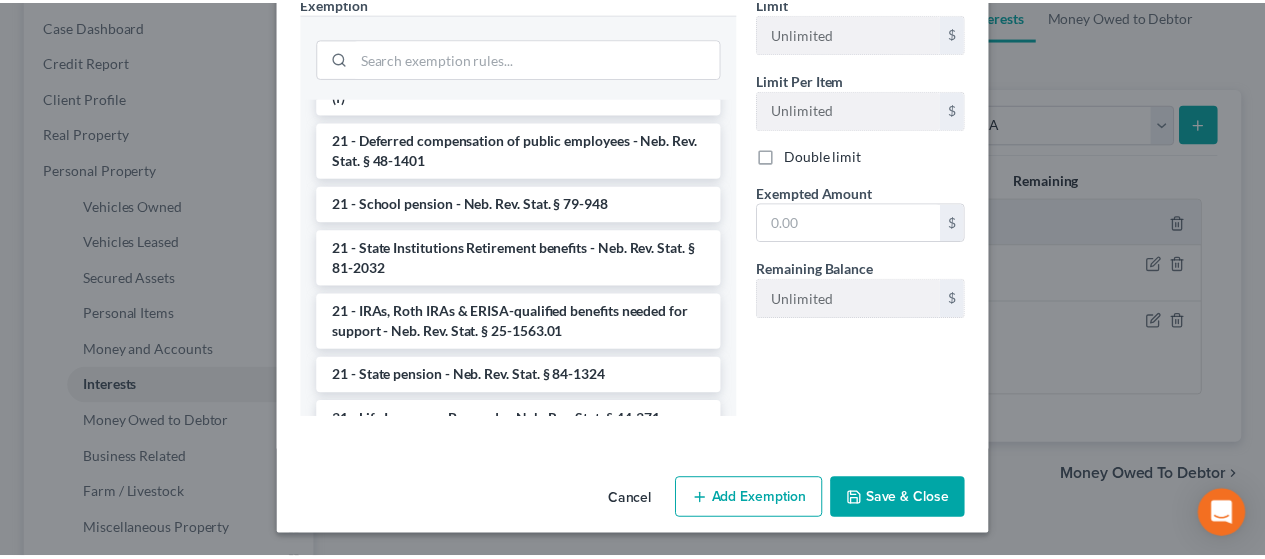 scroll, scrollTop: 259, scrollLeft: 0, axis: vertical 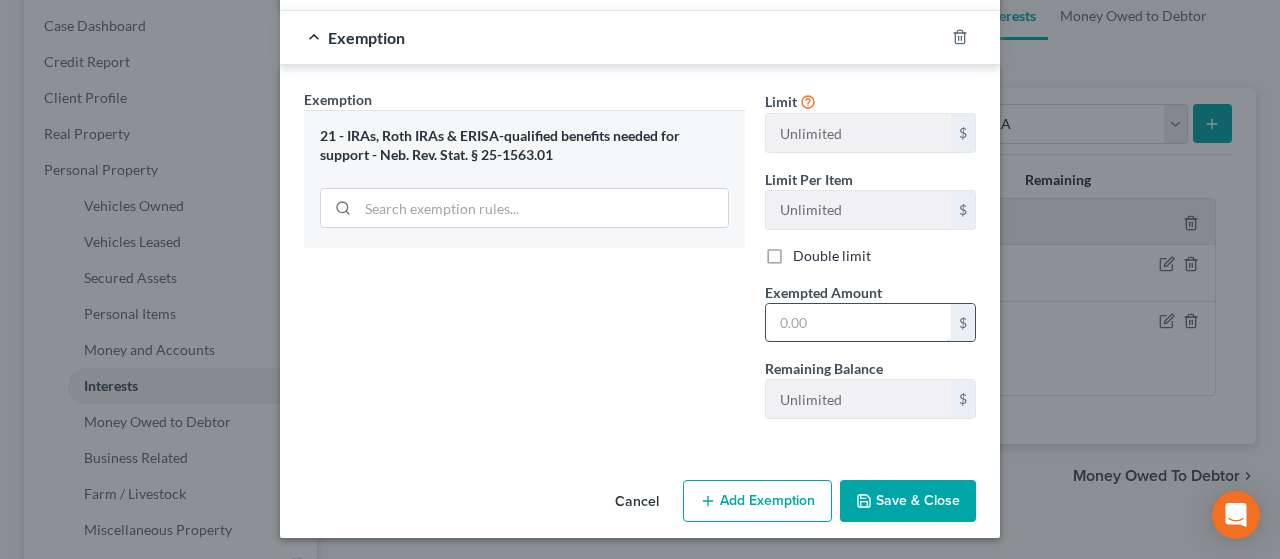 click at bounding box center (858, 323) 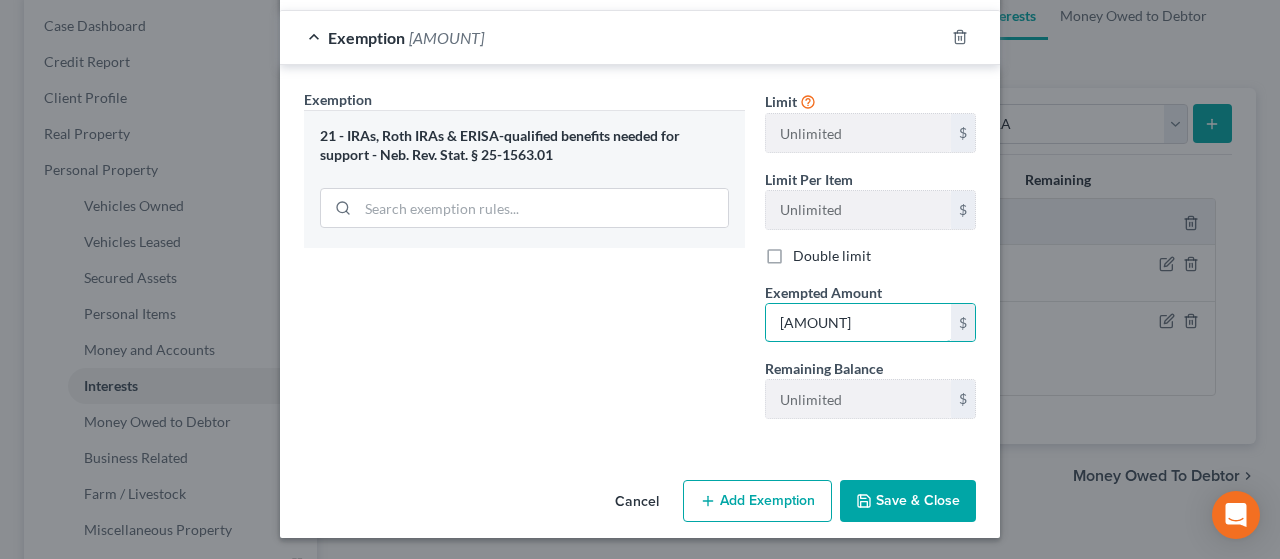 type on "[AMOUNT]" 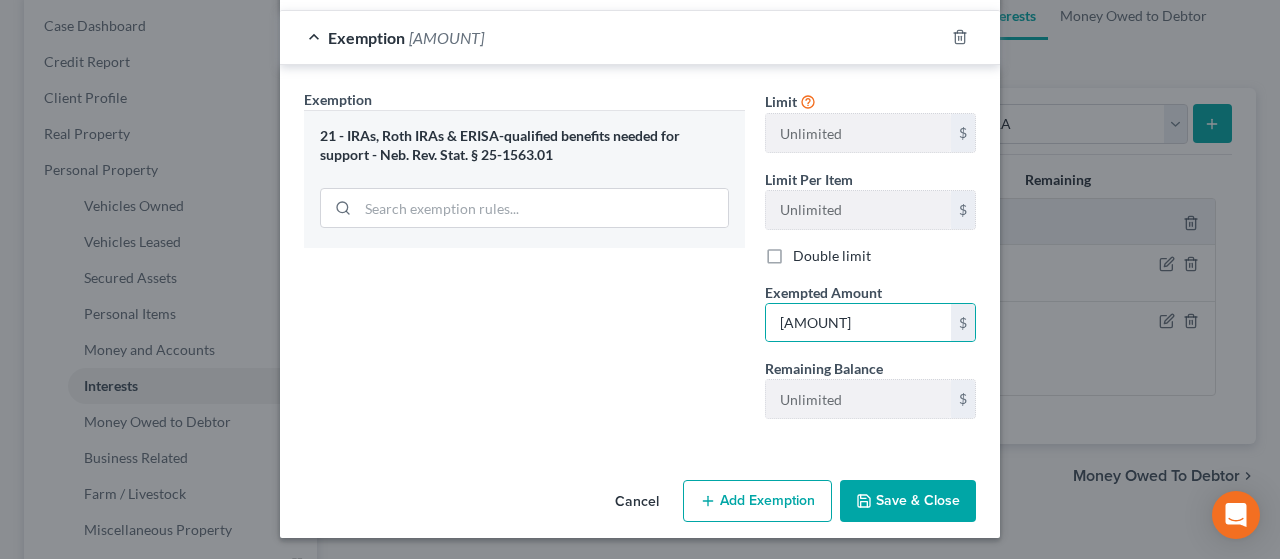 click on "Save & Close" at bounding box center [908, 501] 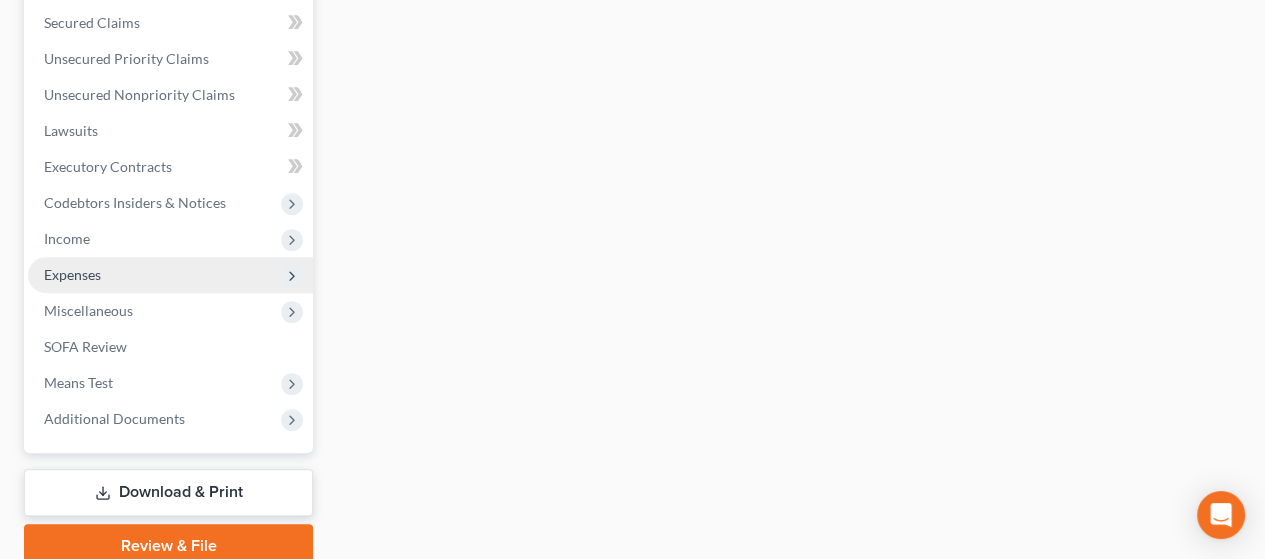 scroll, scrollTop: 800, scrollLeft: 0, axis: vertical 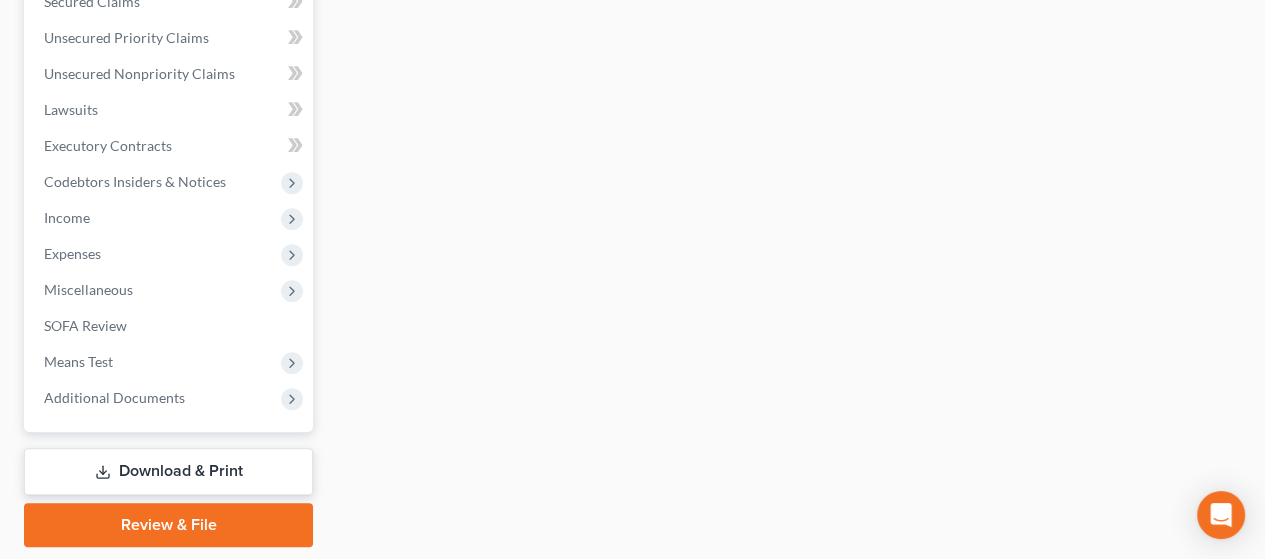 click on "Download & Print" at bounding box center (168, 471) 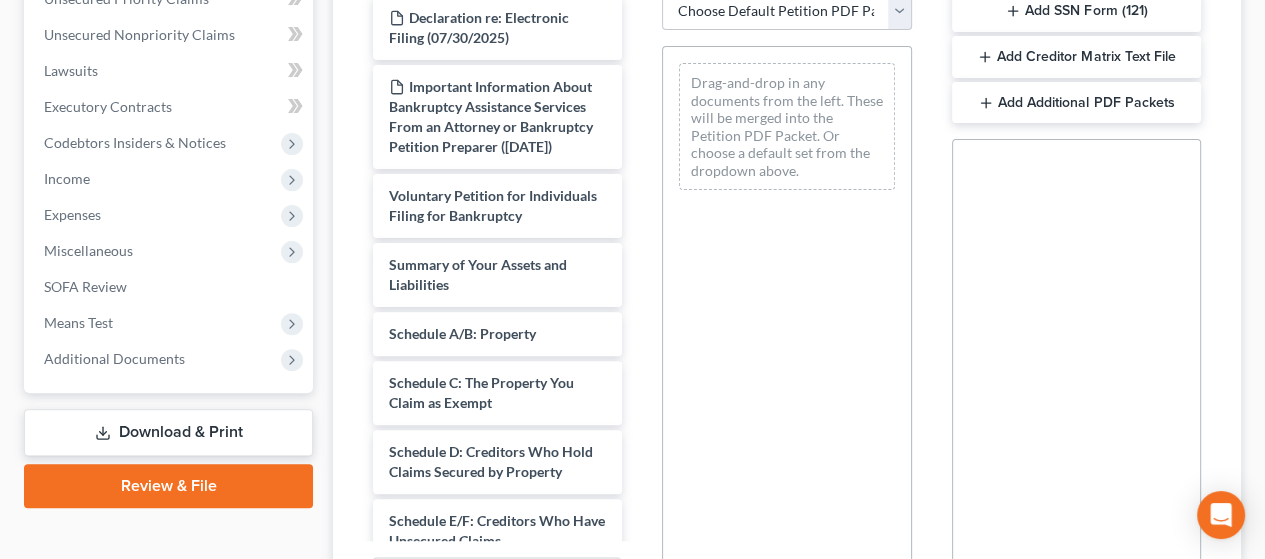 scroll, scrollTop: 500, scrollLeft: 0, axis: vertical 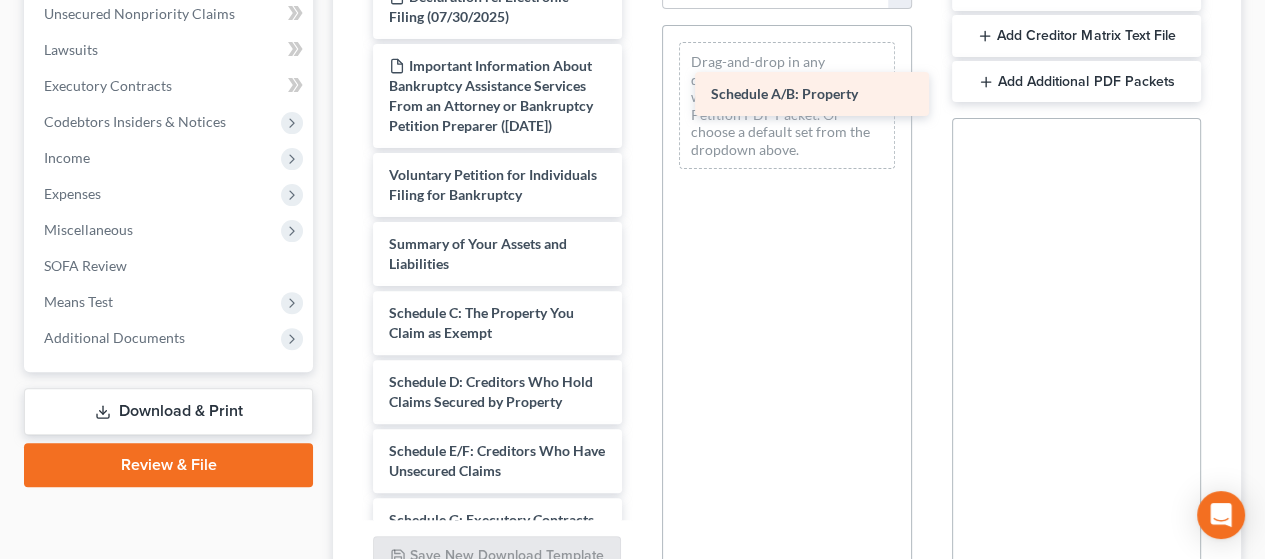 drag, startPoint x: 491, startPoint y: 348, endPoint x: 792, endPoint y: 76, distance: 405.69077 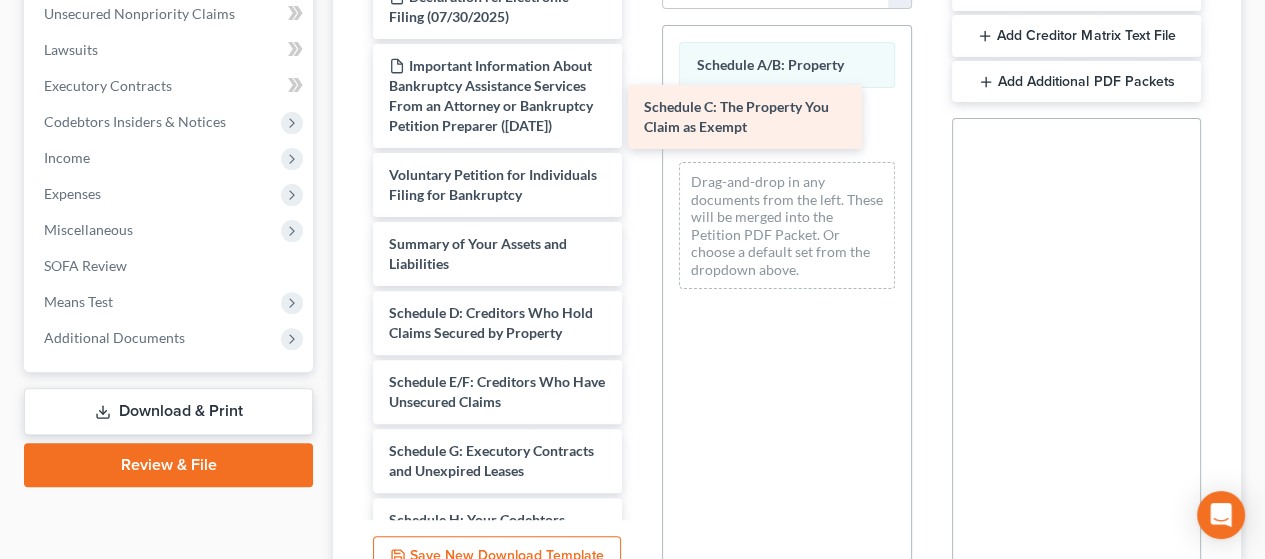 drag, startPoint x: 525, startPoint y: 359, endPoint x: 790, endPoint y: 119, distance: 357.5262 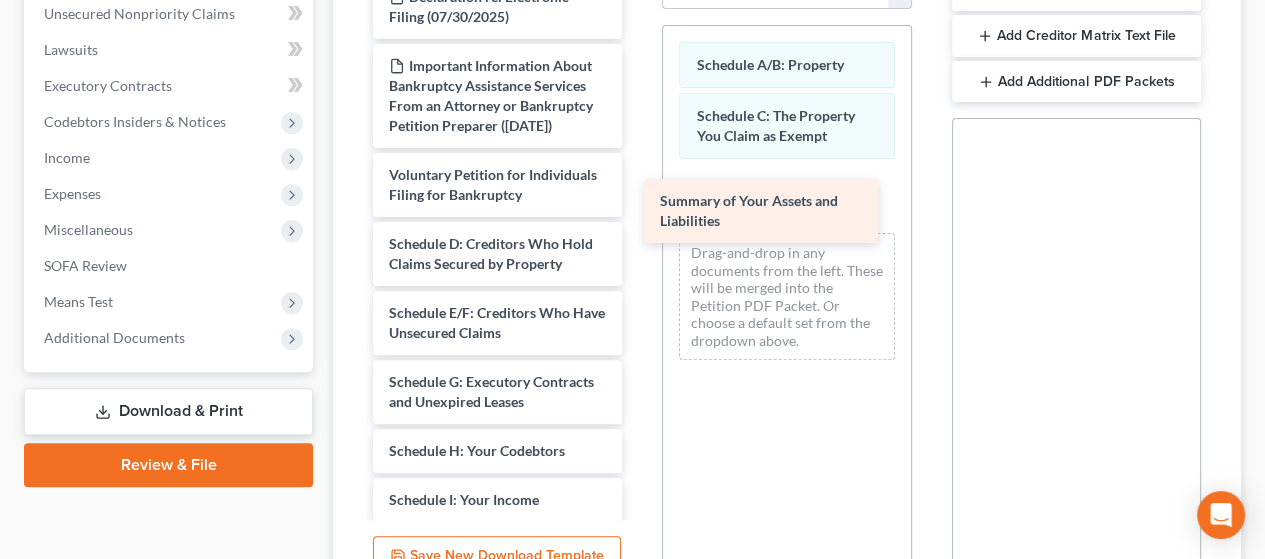 drag, startPoint x: 508, startPoint y: 288, endPoint x: 777, endPoint y: 192, distance: 285.61688 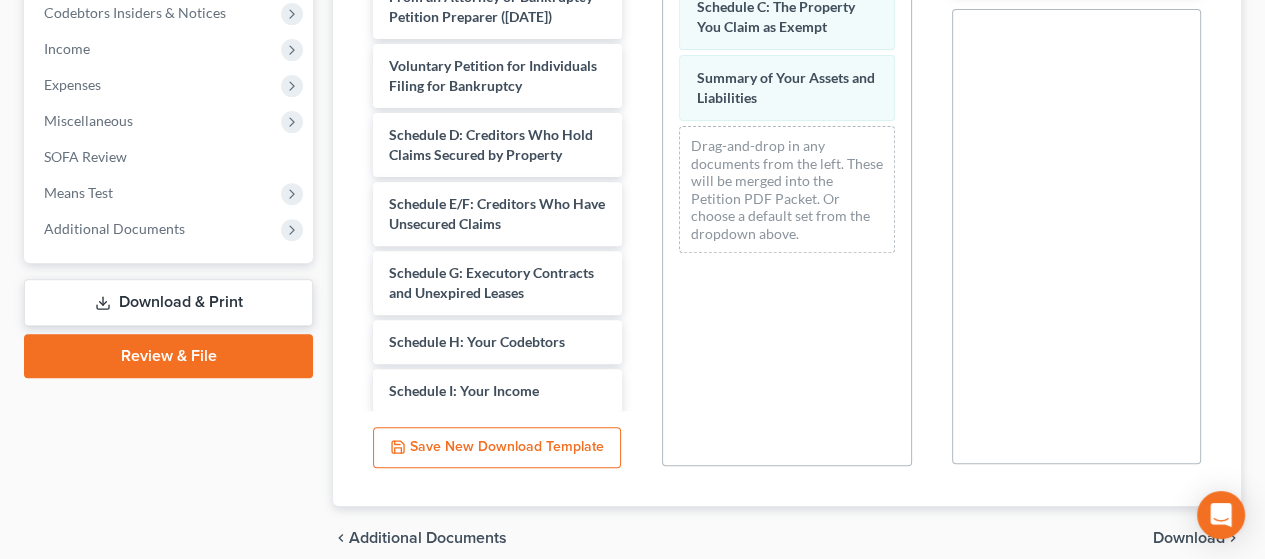 scroll, scrollTop: 694, scrollLeft: 0, axis: vertical 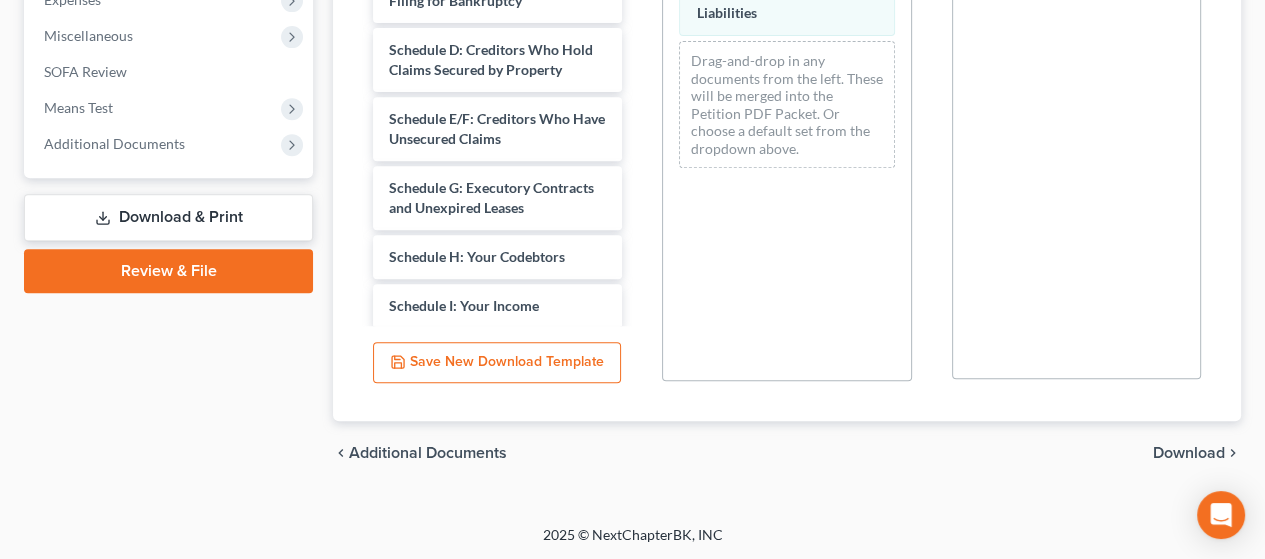 click on "Download" at bounding box center (1189, 453) 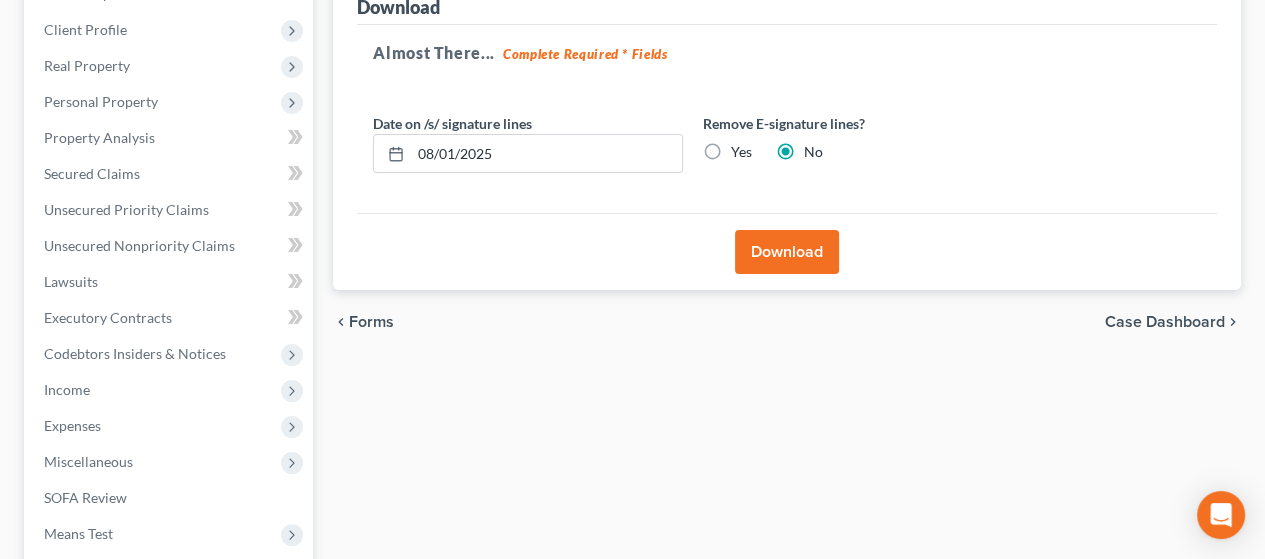 scroll, scrollTop: 2, scrollLeft: 0, axis: vertical 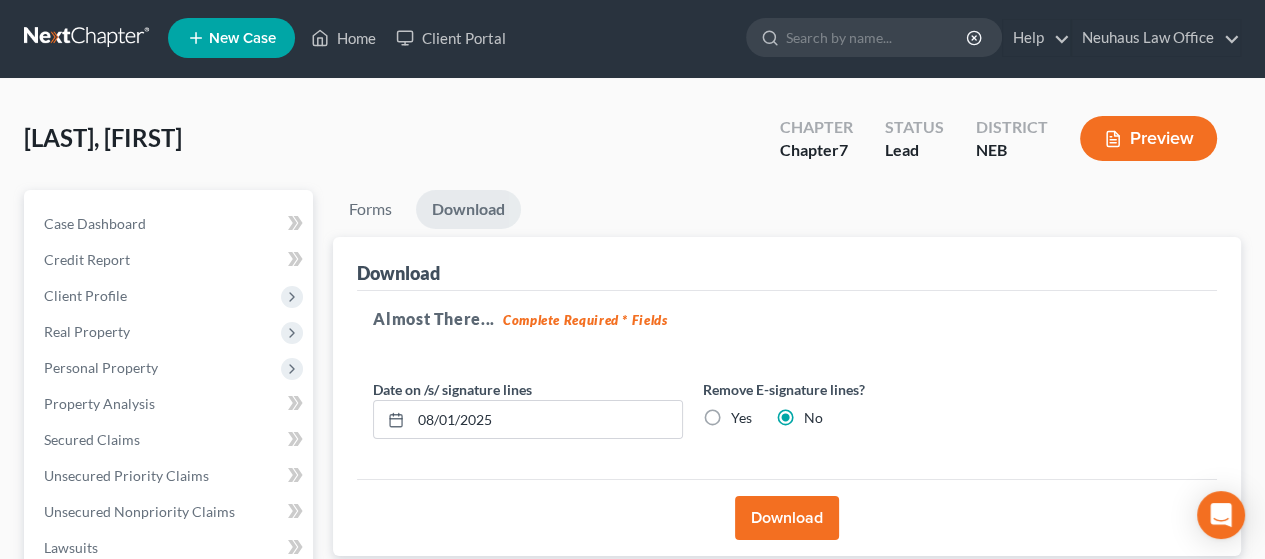 click on "Download" at bounding box center [787, 518] 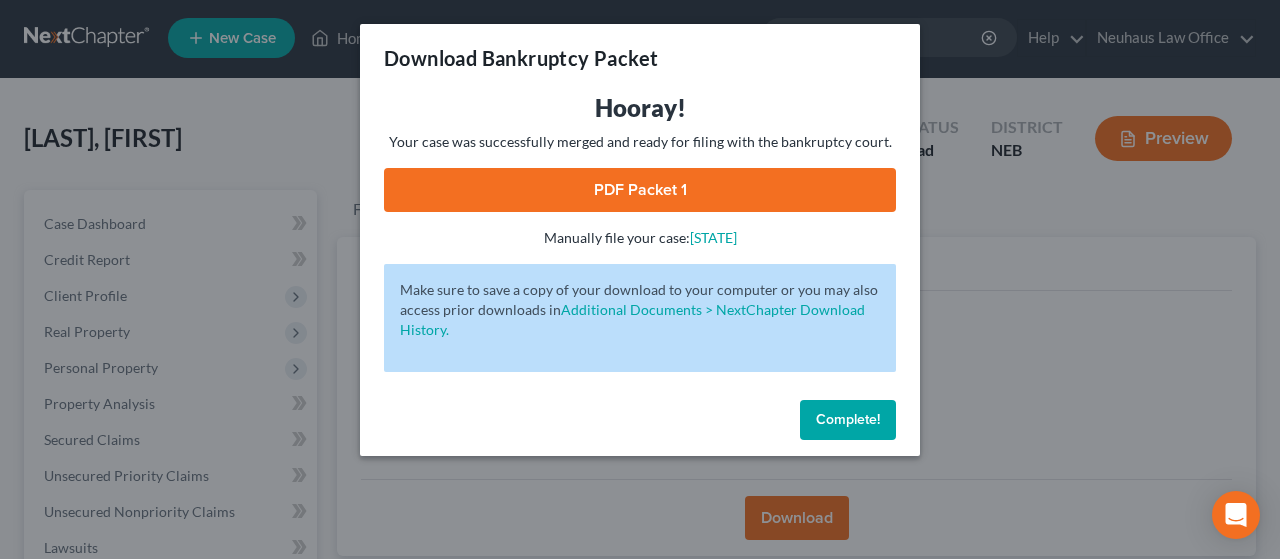 click on "PDF Packet 1" at bounding box center [640, 190] 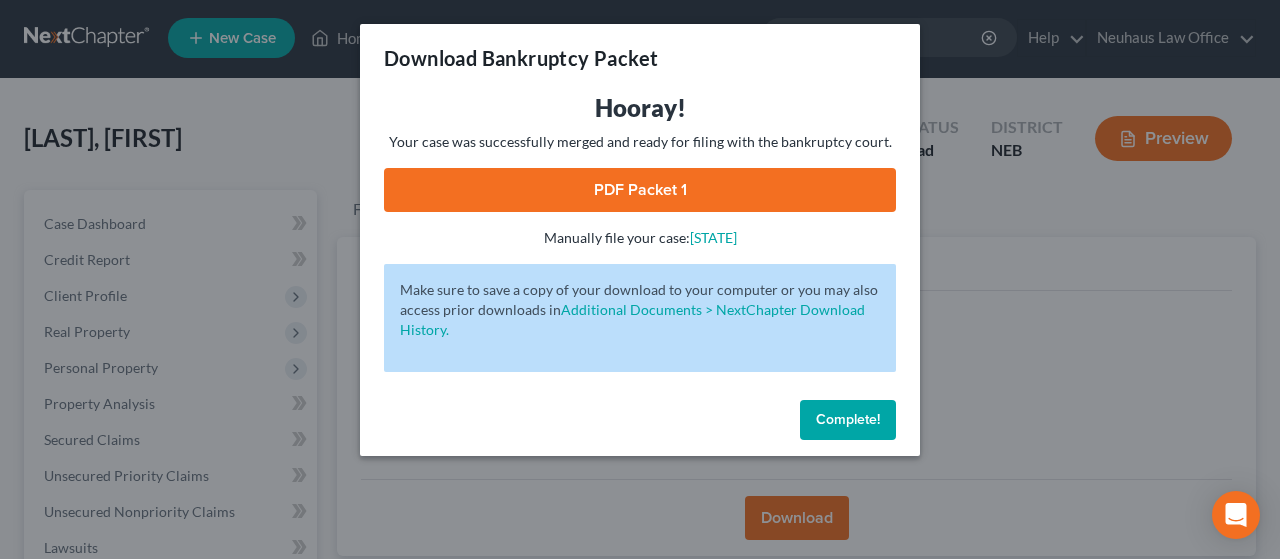click on "Complete!" at bounding box center (848, 419) 